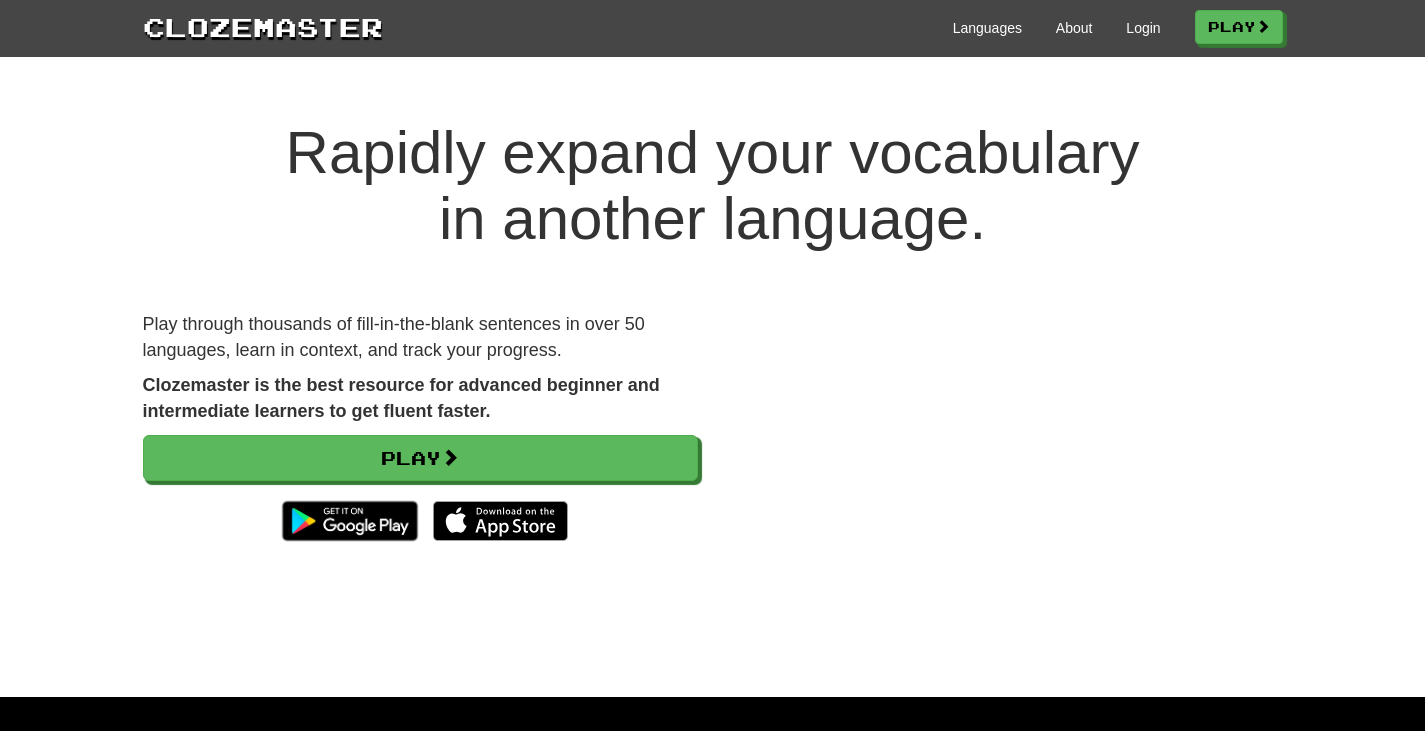 scroll, scrollTop: 0, scrollLeft: 0, axis: both 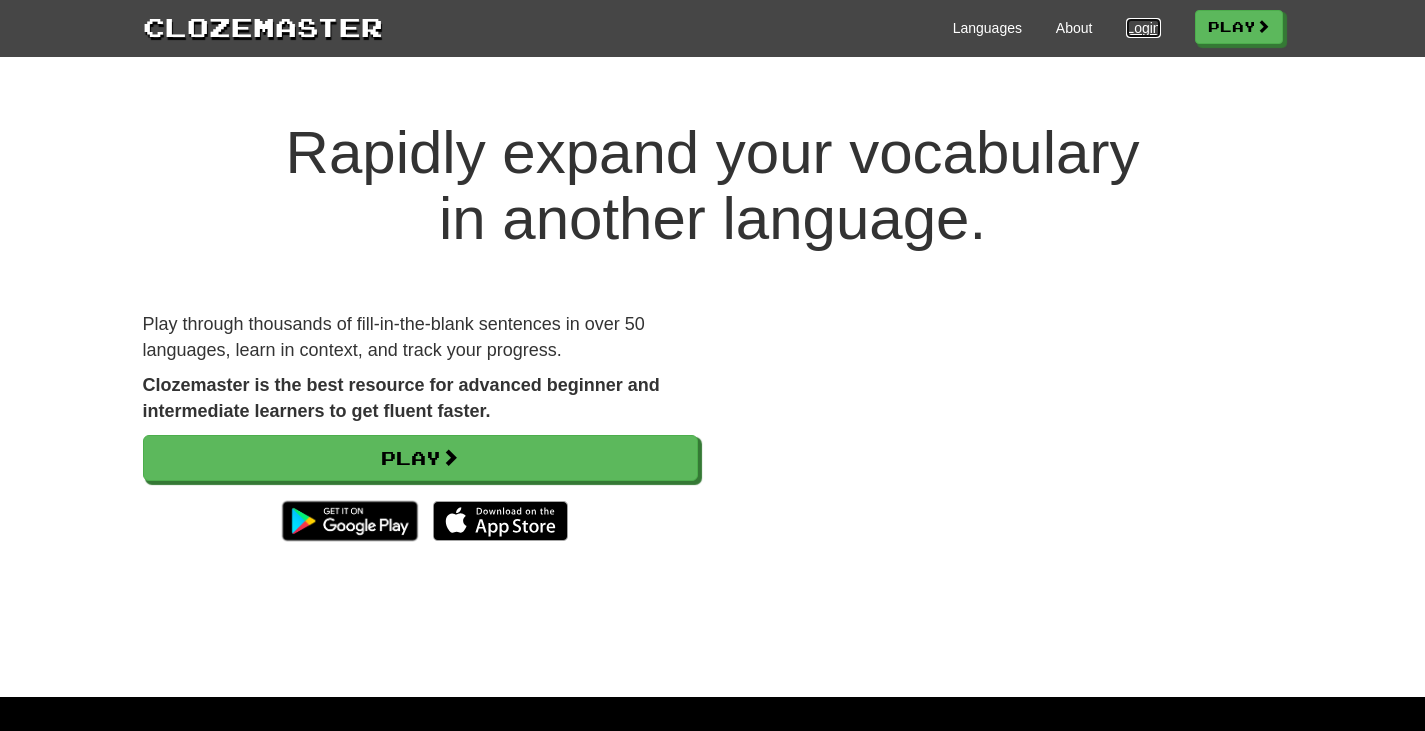 click on "Login" at bounding box center [1143, 28] 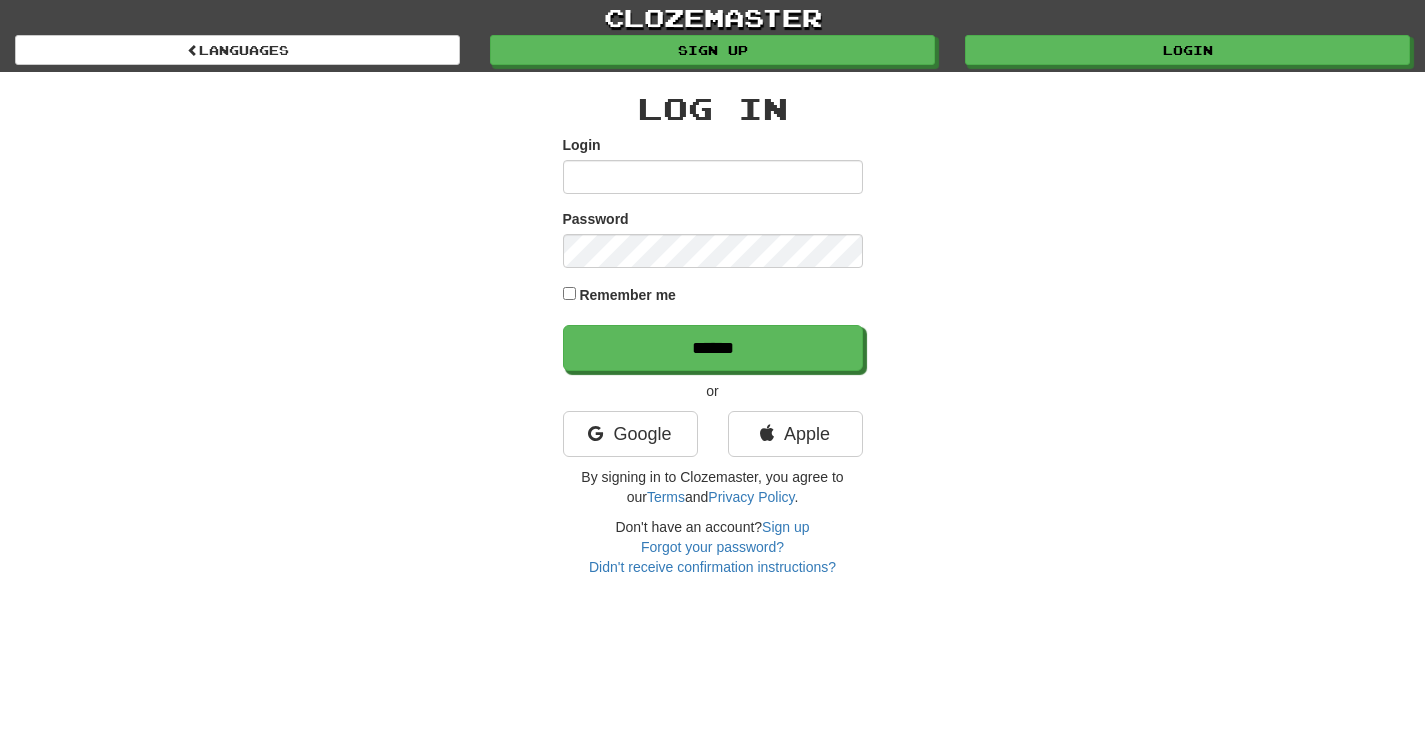scroll, scrollTop: 0, scrollLeft: 0, axis: both 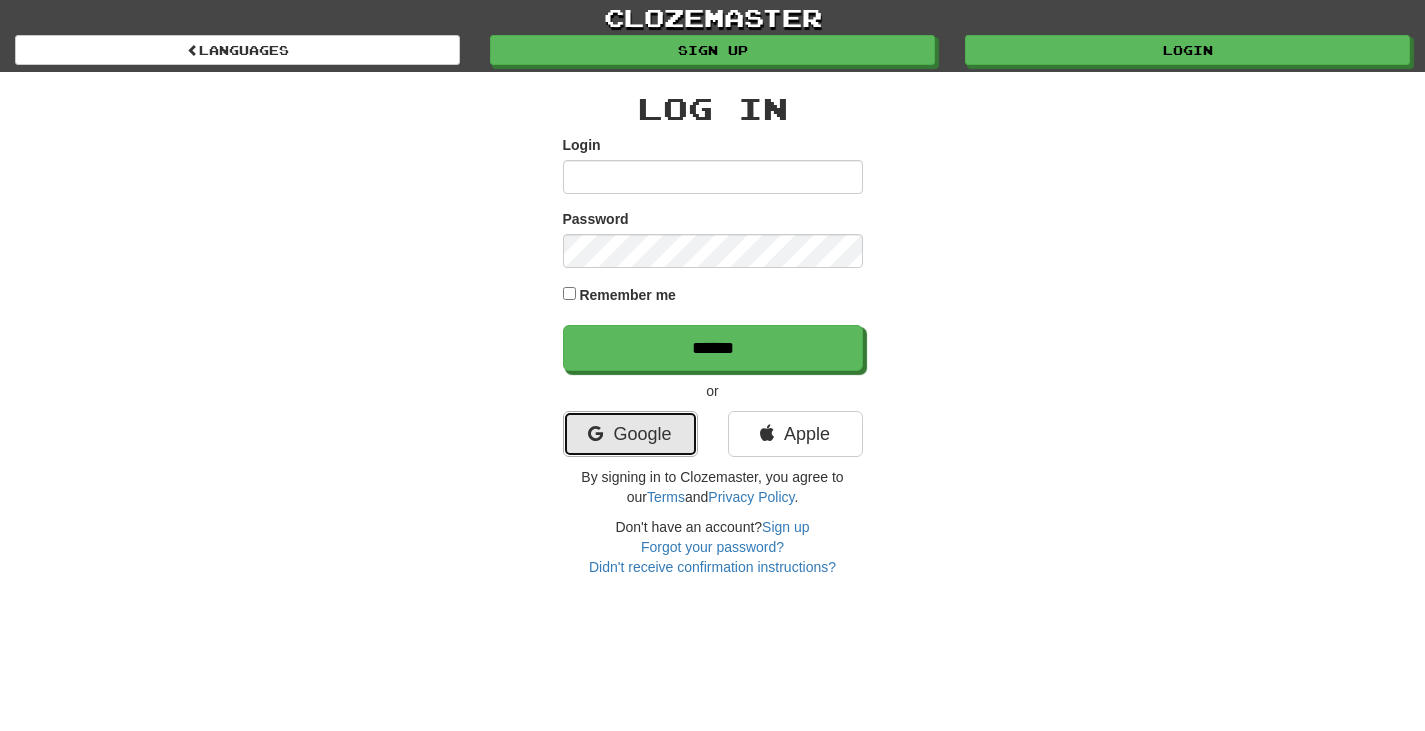click on "Google" at bounding box center (630, 434) 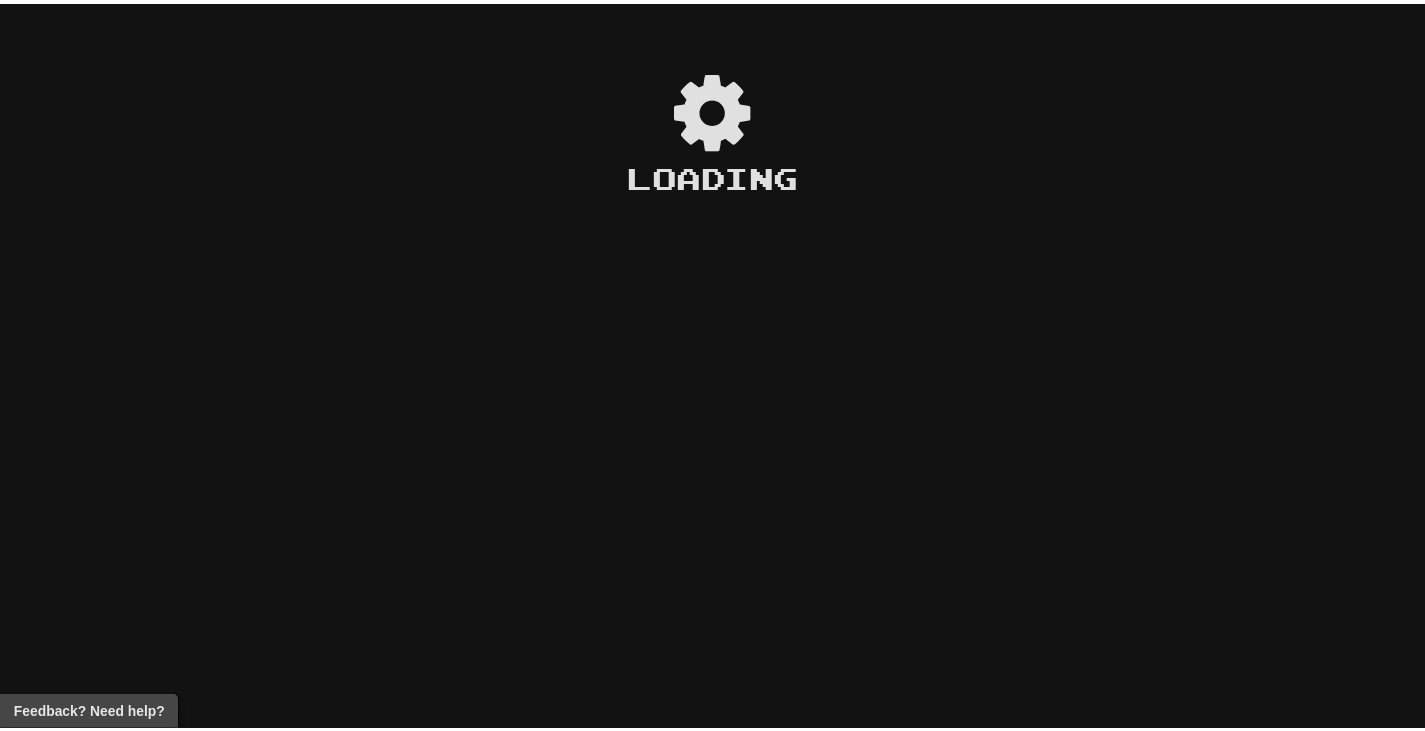 scroll, scrollTop: 0, scrollLeft: 0, axis: both 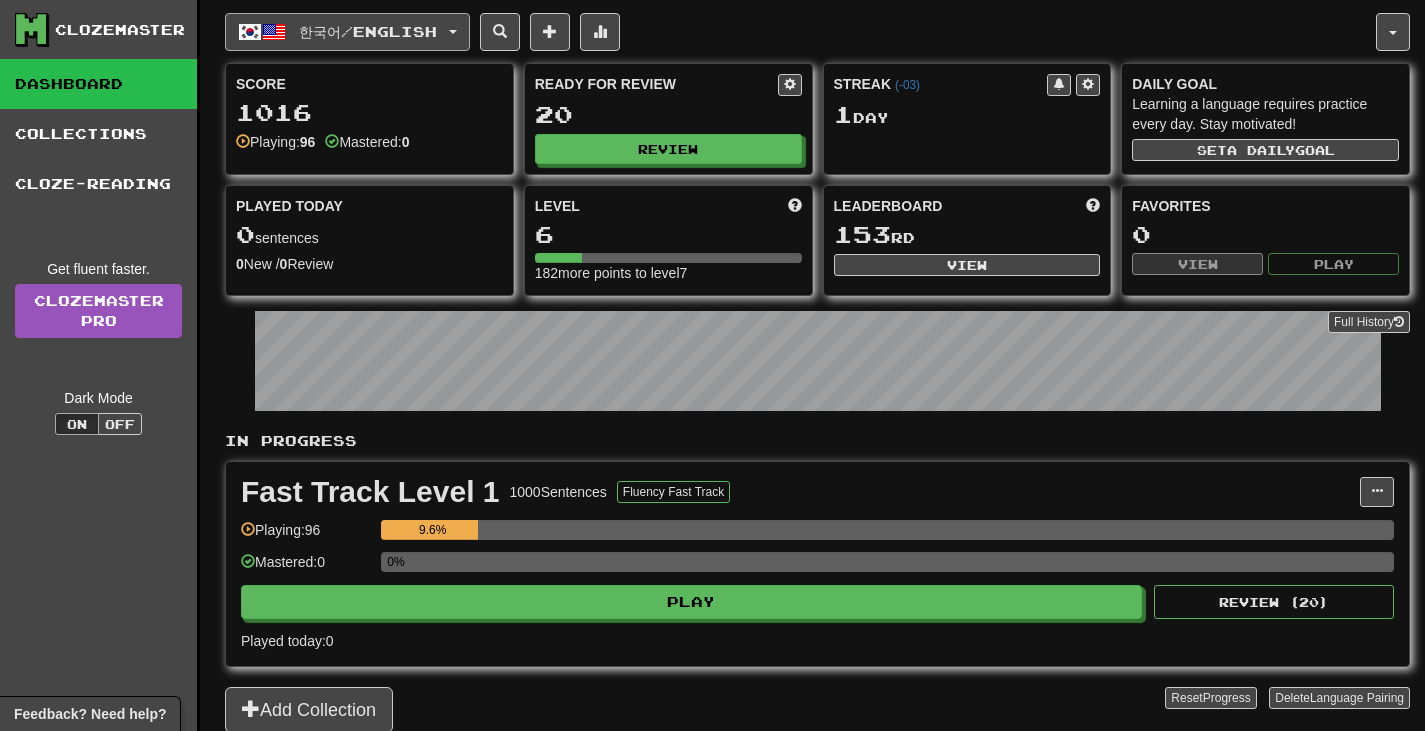 click on "한국어  /  English" at bounding box center (347, 32) 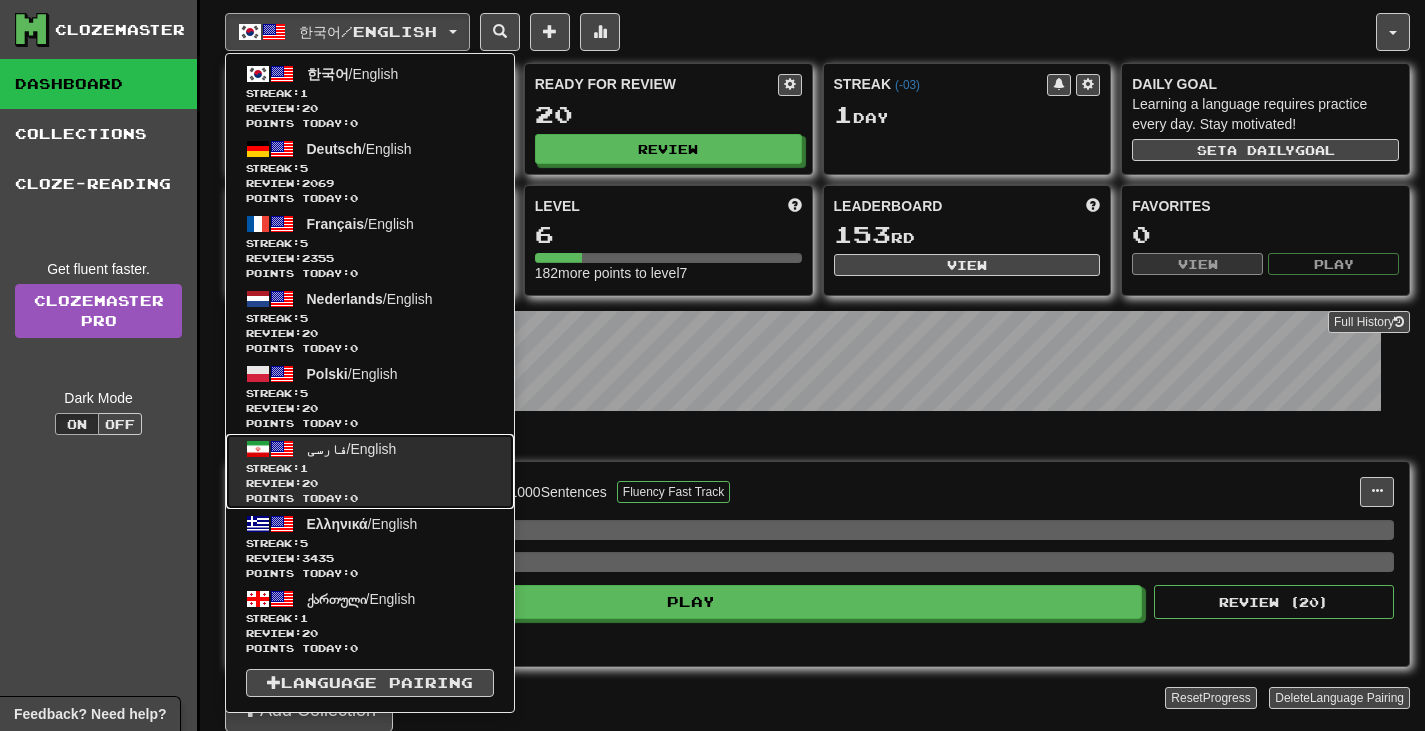 click on "فارسی  /  English Streak:  1   Review:  20 Points today:  0" at bounding box center (370, 471) 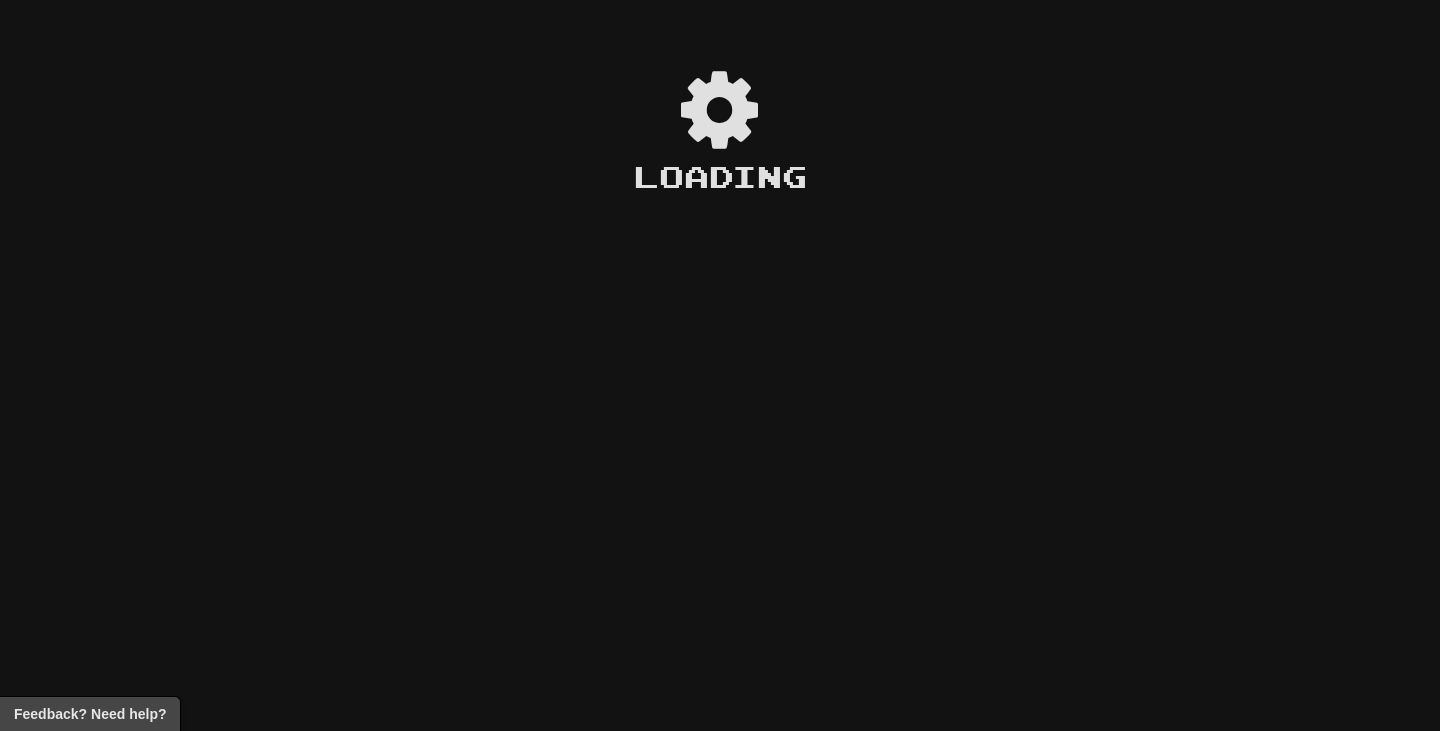 scroll, scrollTop: 0, scrollLeft: 0, axis: both 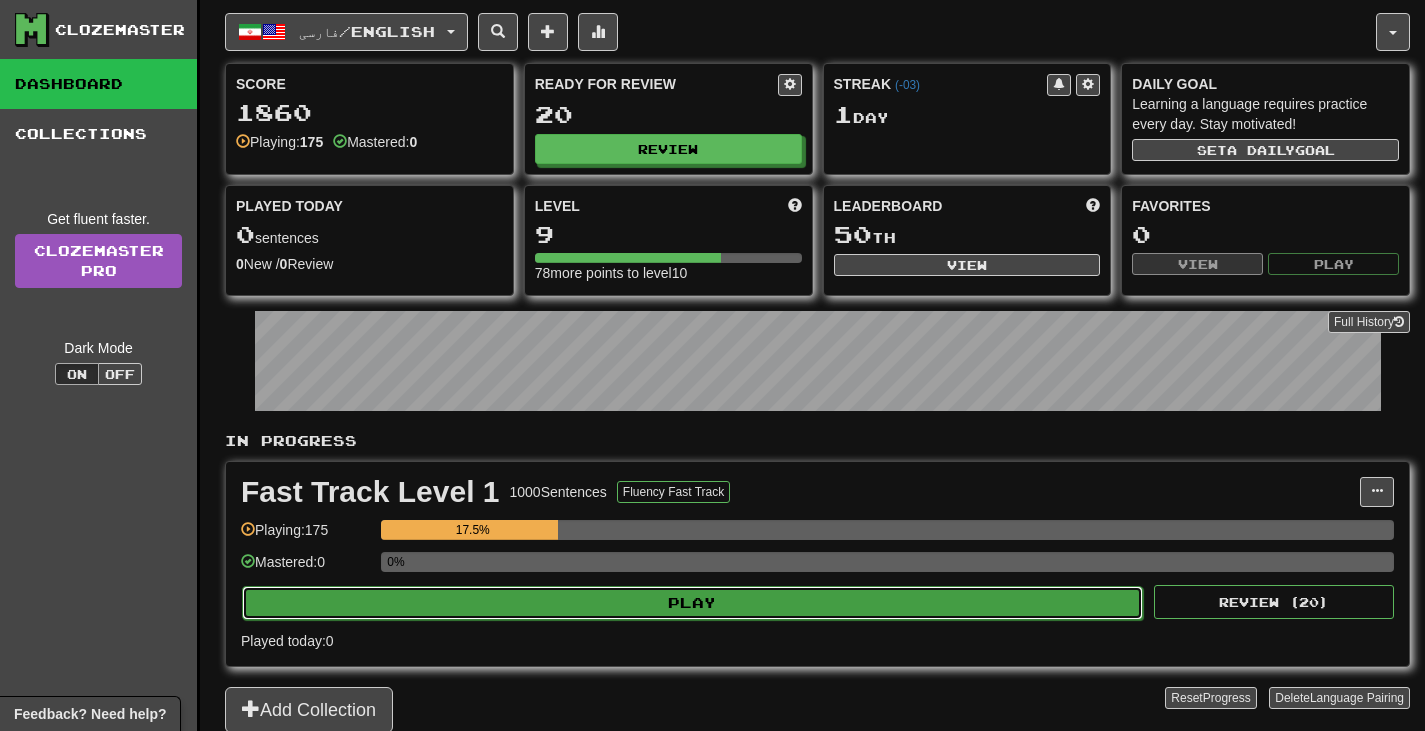 click on "Play" at bounding box center [692, 603] 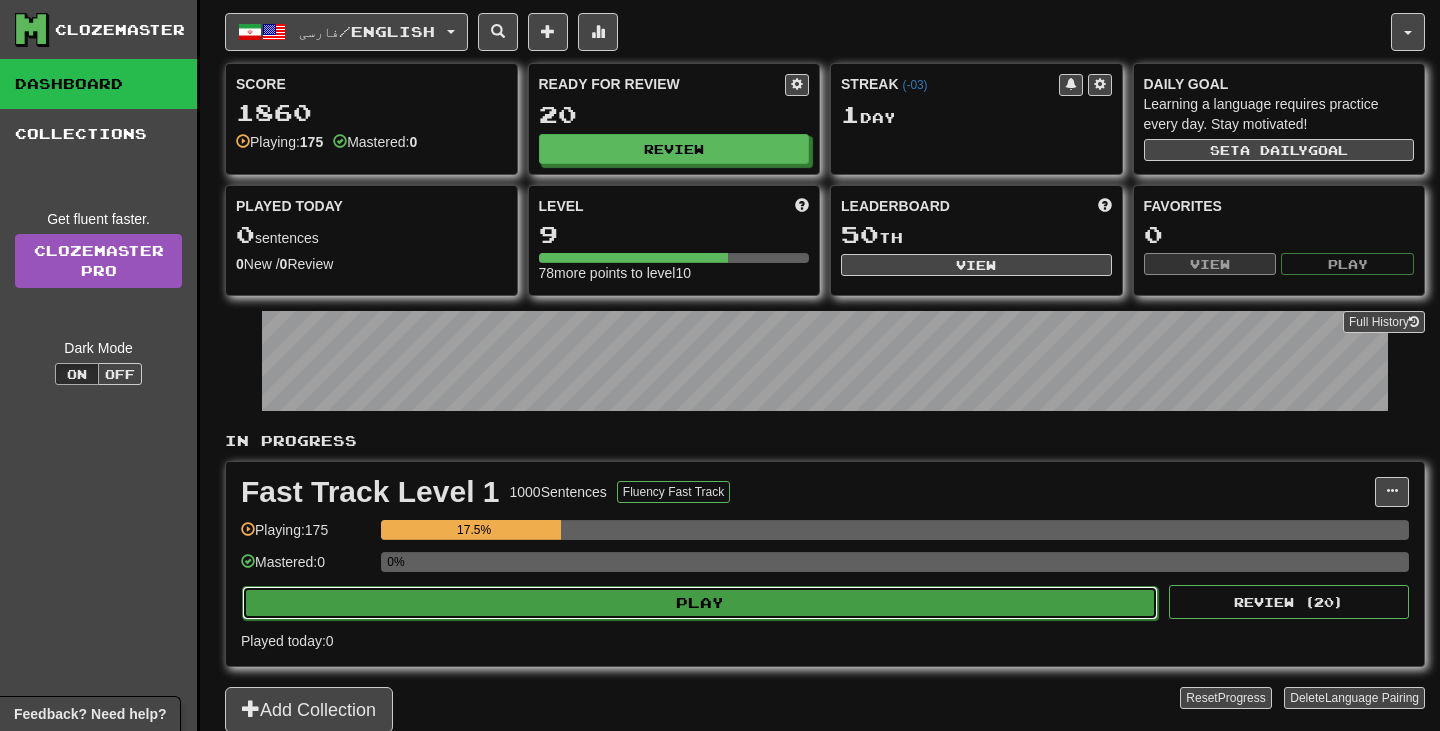 select on "**" 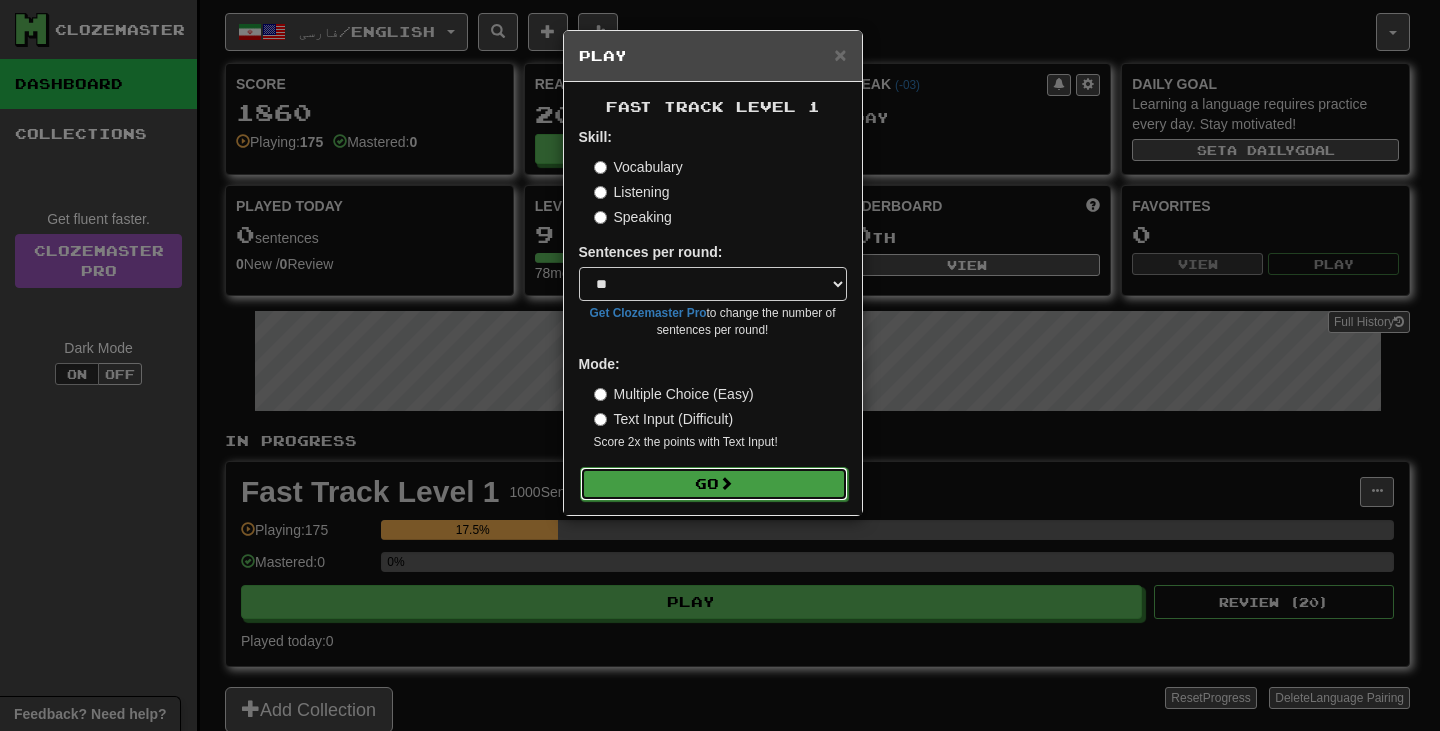 click on "Go" at bounding box center (714, 484) 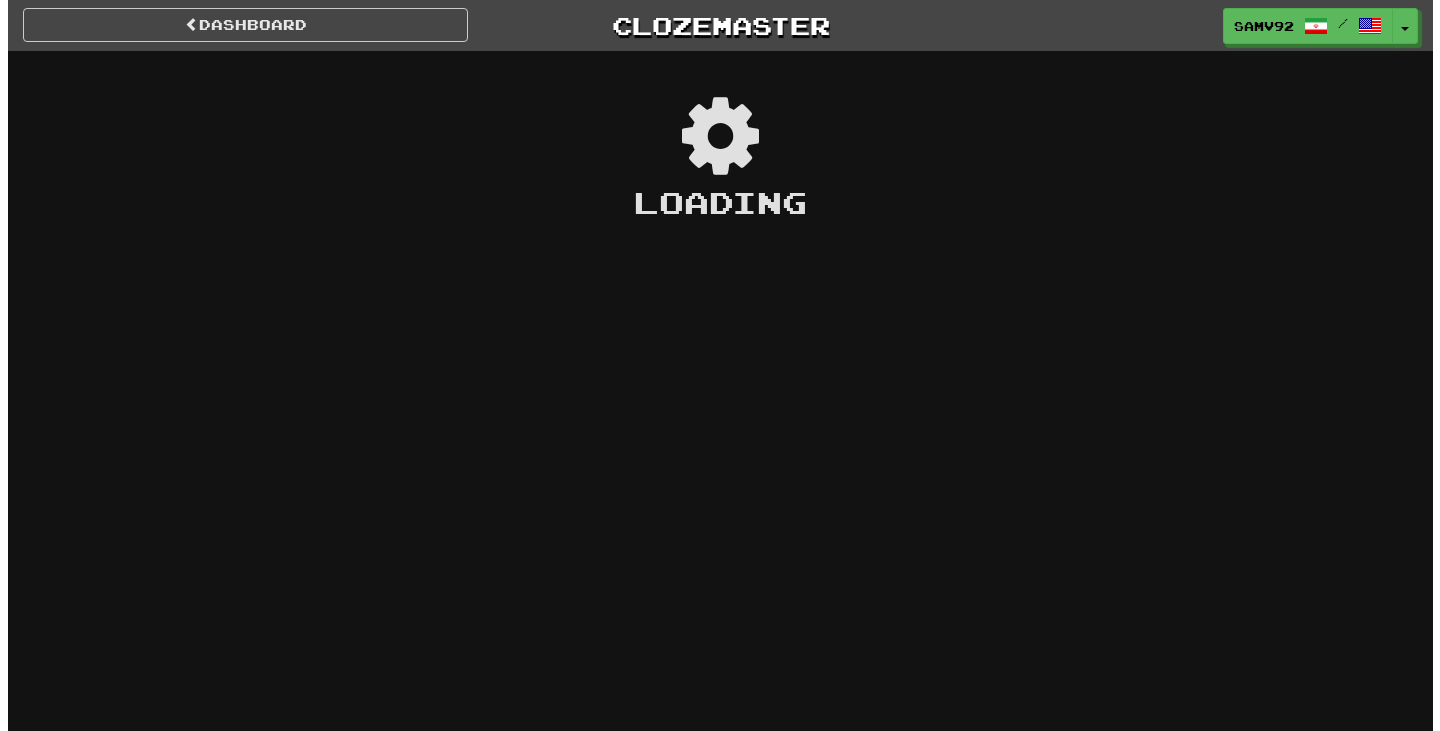 scroll, scrollTop: 0, scrollLeft: 0, axis: both 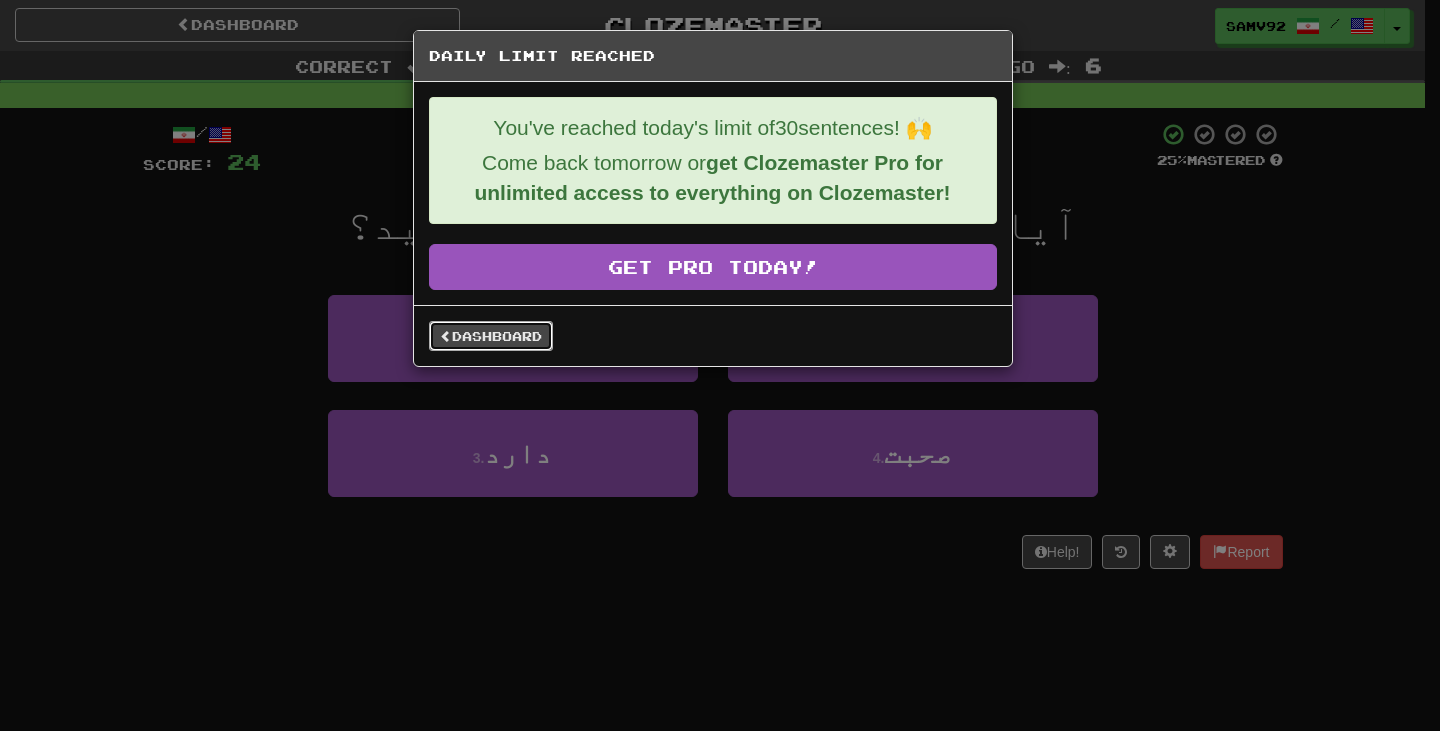 click on "Dashboard" at bounding box center (491, 336) 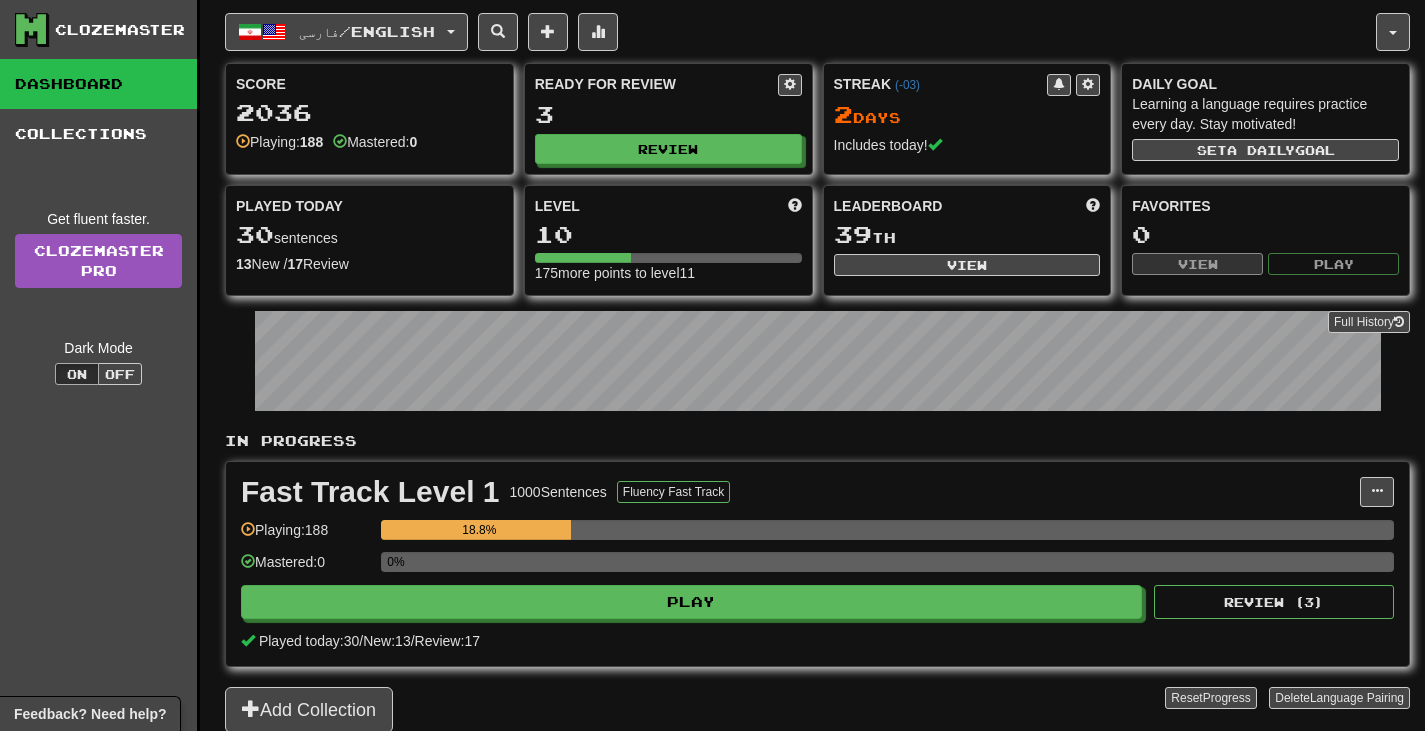 scroll, scrollTop: 0, scrollLeft: 0, axis: both 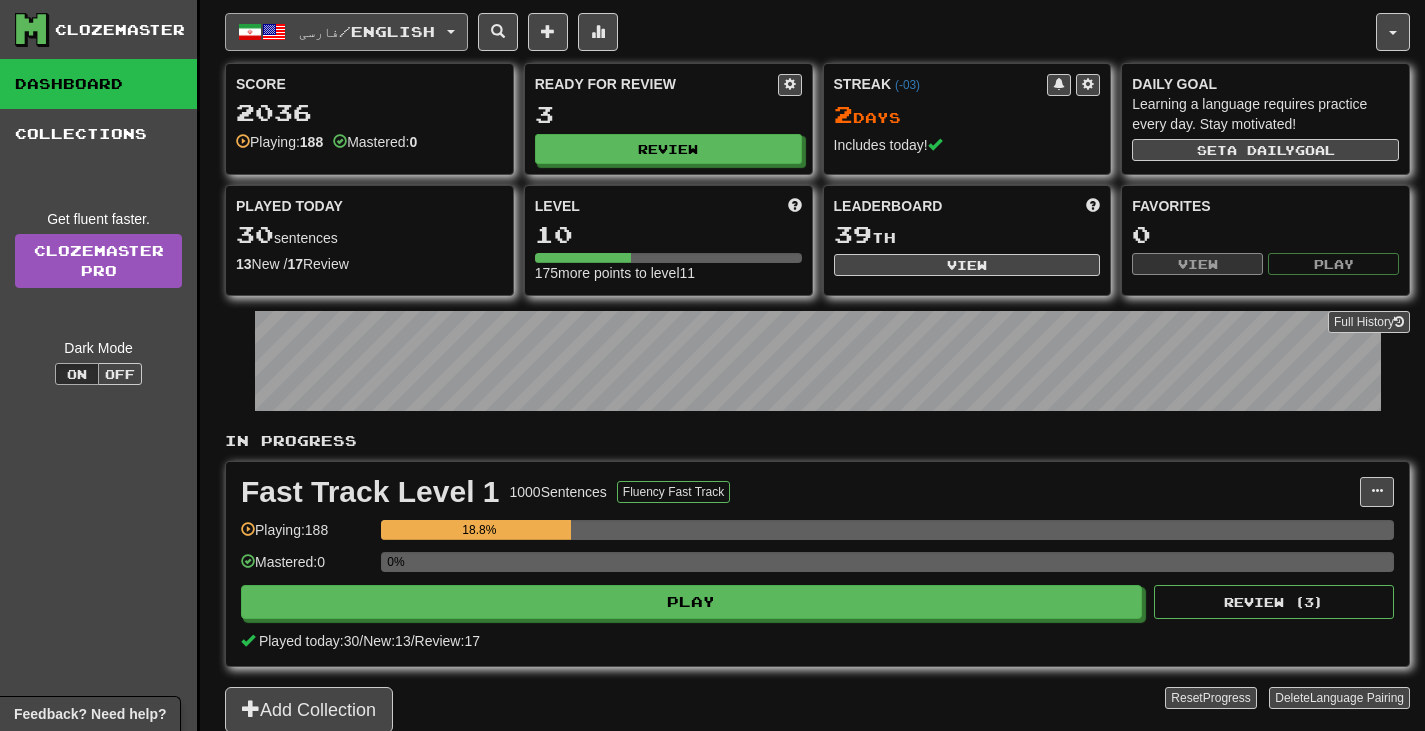 click on "فارسی  /  English" at bounding box center (367, 31) 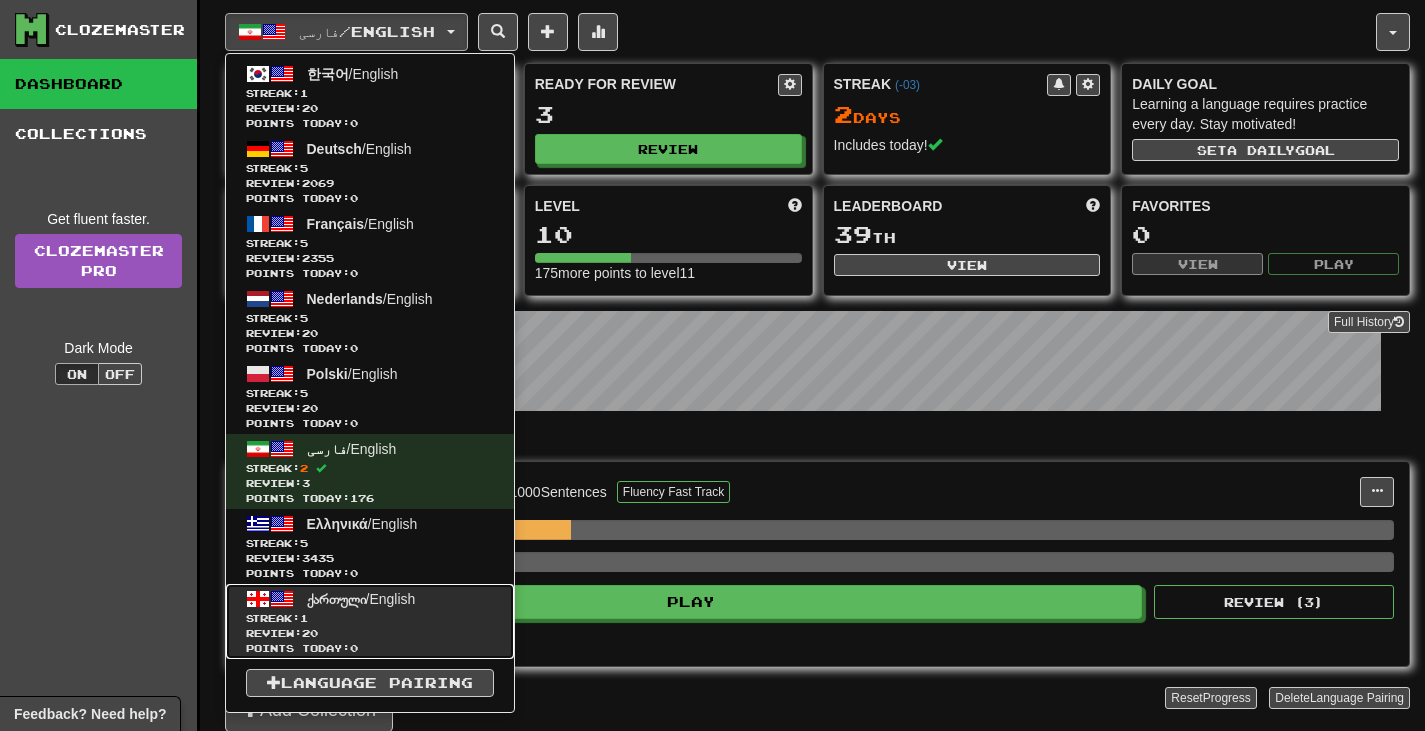 click on "Streak:  1" at bounding box center [370, 618] 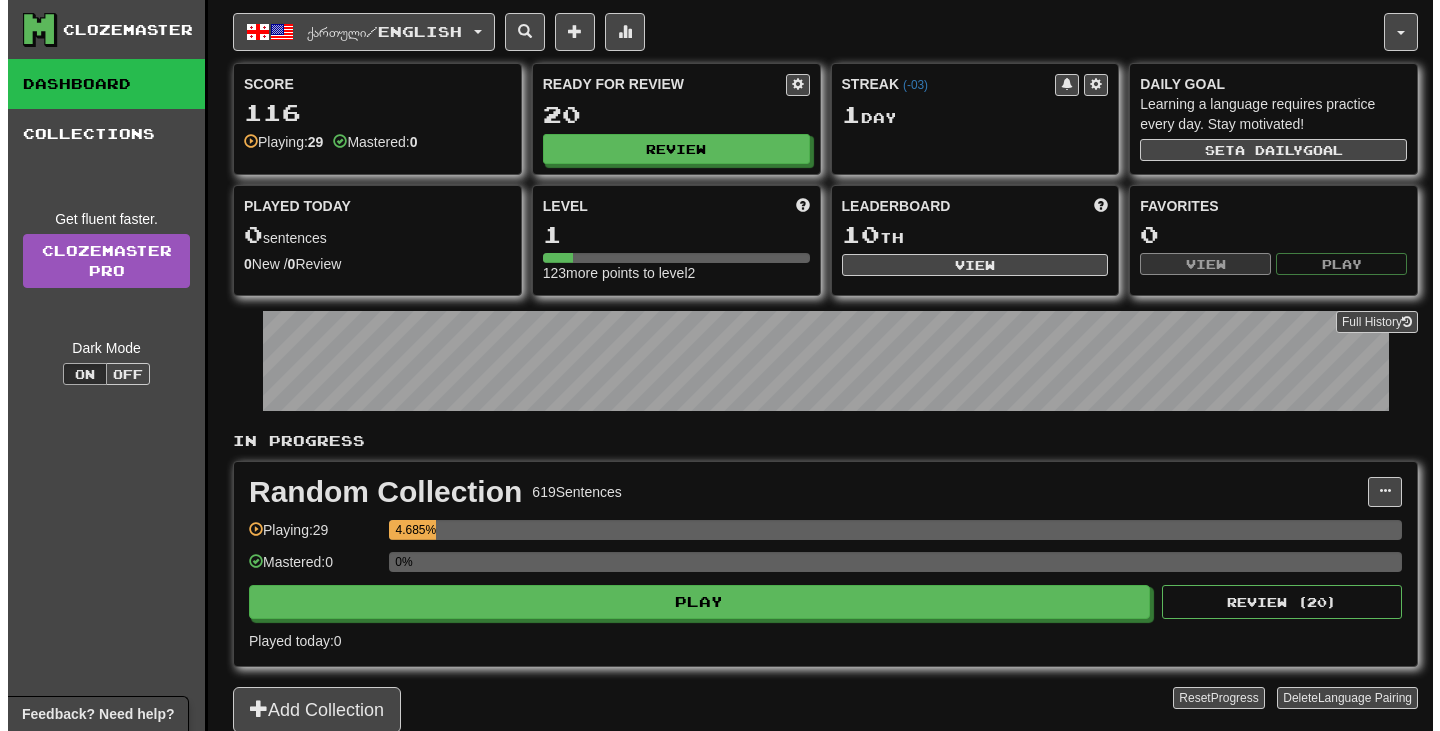 scroll, scrollTop: 0, scrollLeft: 0, axis: both 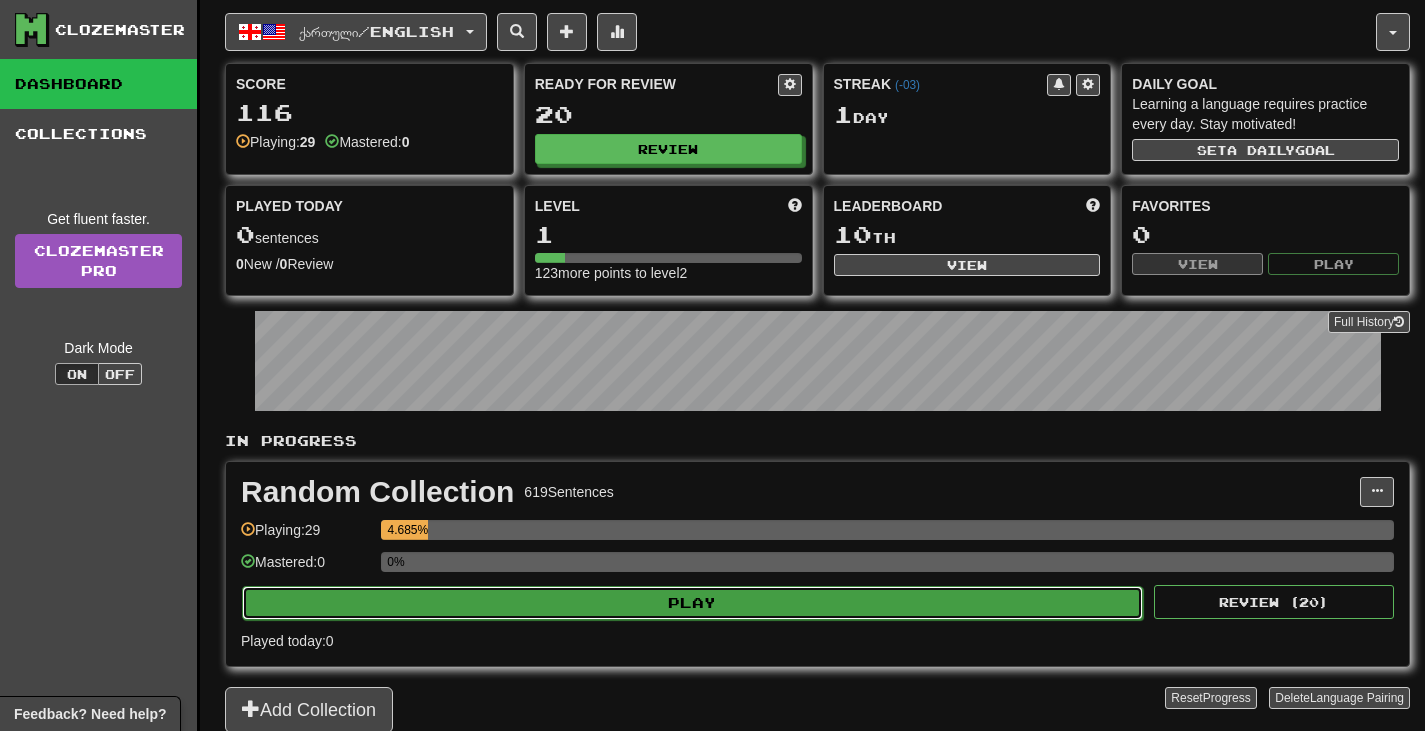 click on "Play" 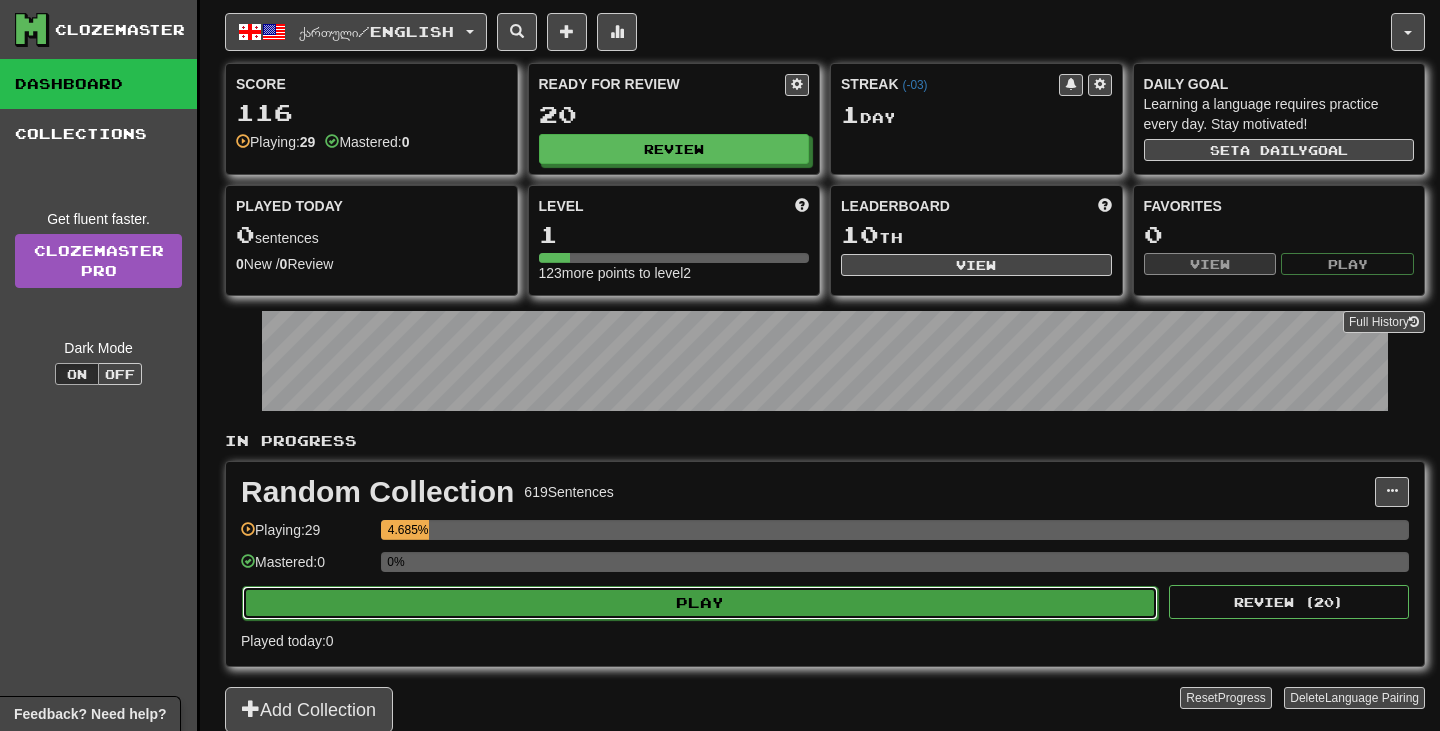 select on "**" 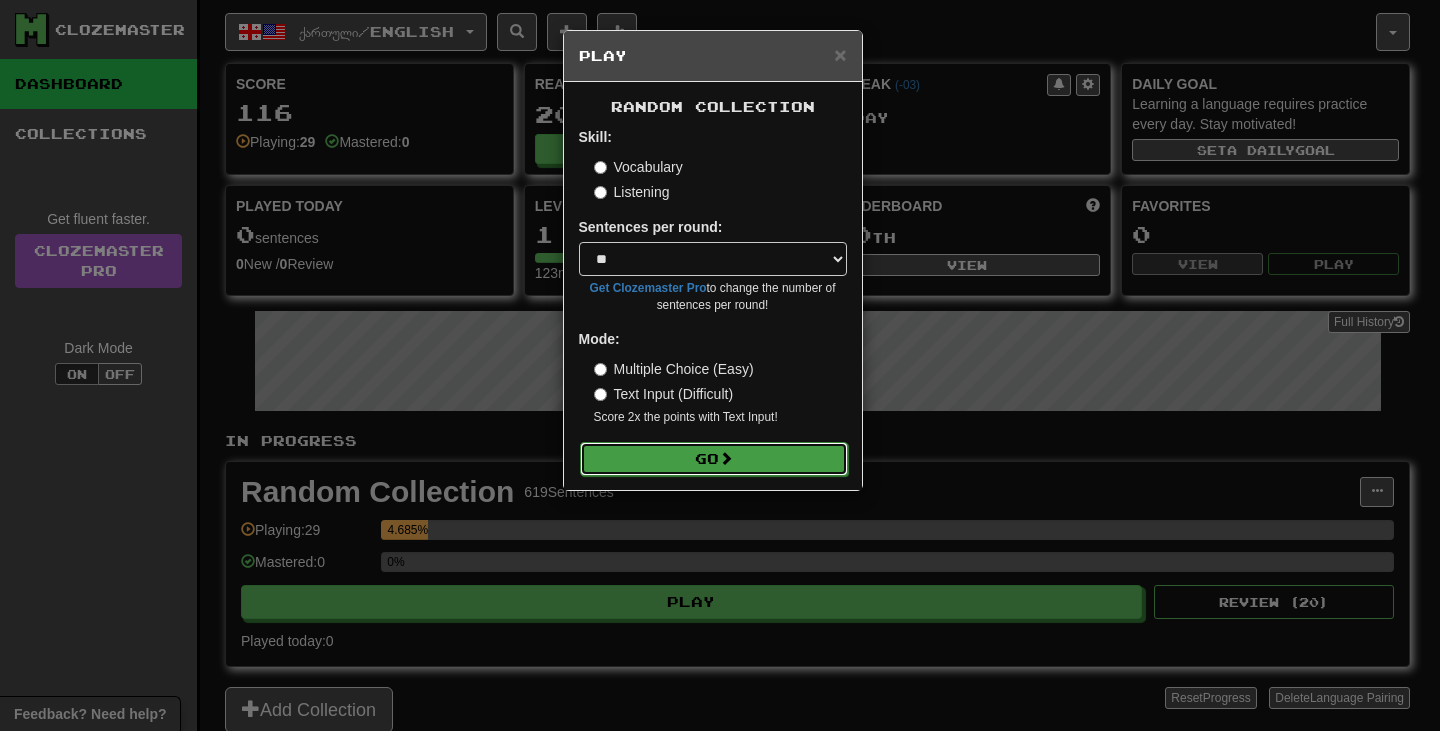 click on "Go" at bounding box center [714, 459] 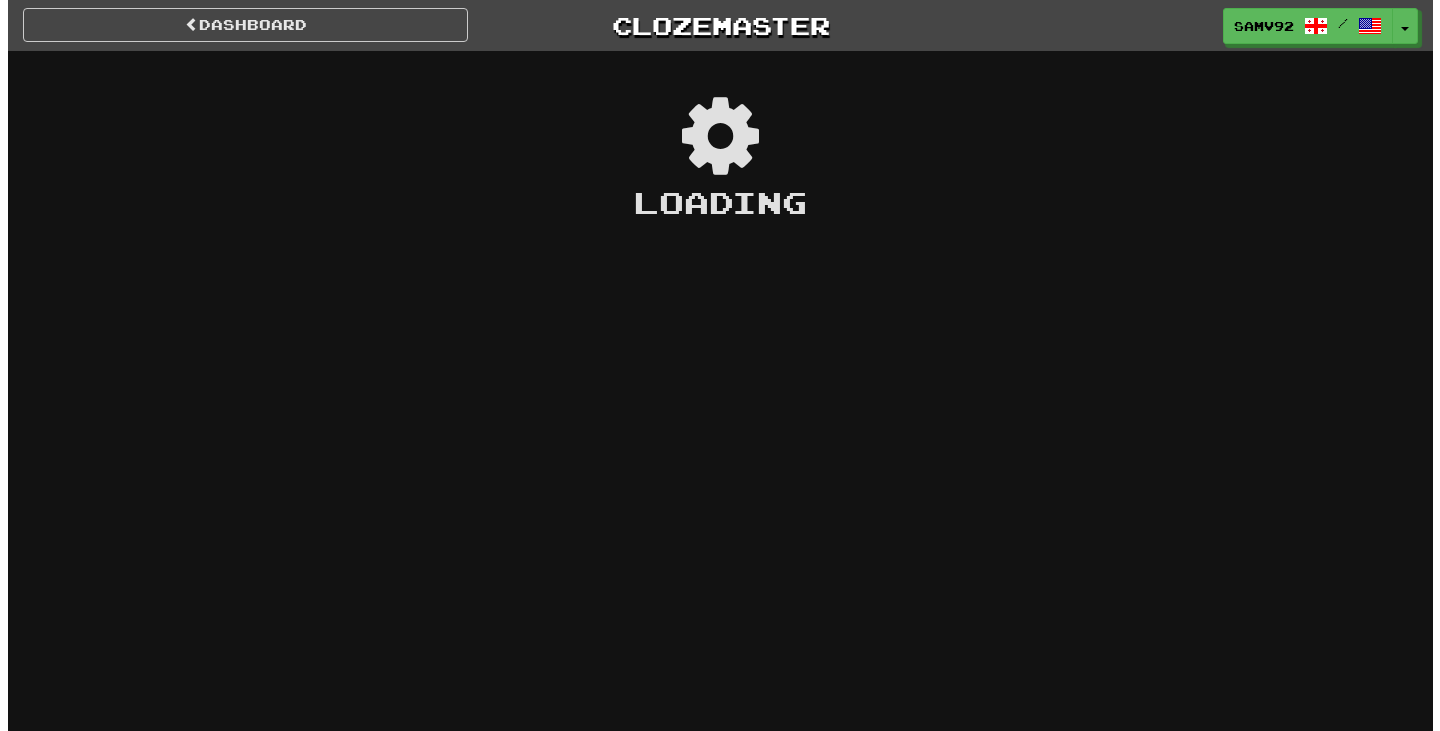 scroll, scrollTop: 0, scrollLeft: 0, axis: both 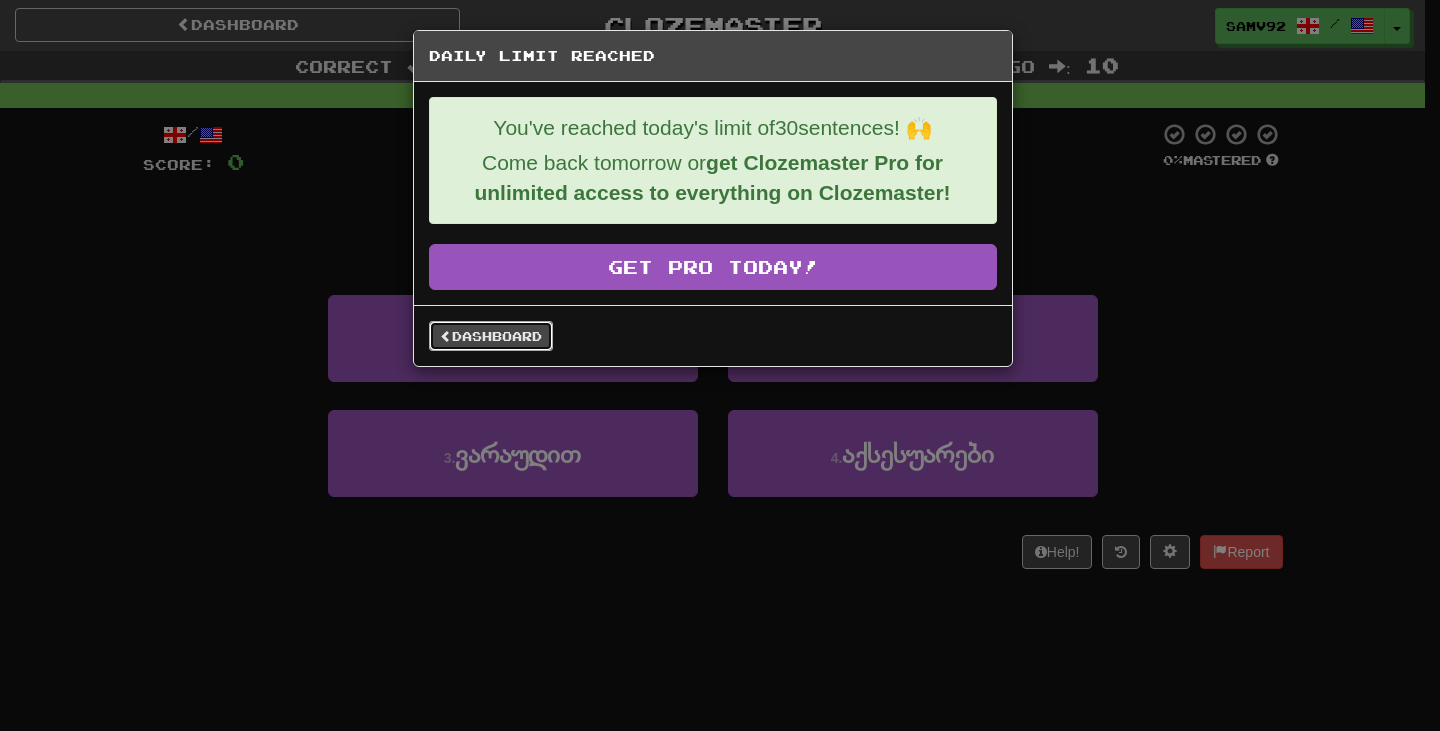 click on "Dashboard" at bounding box center (491, 336) 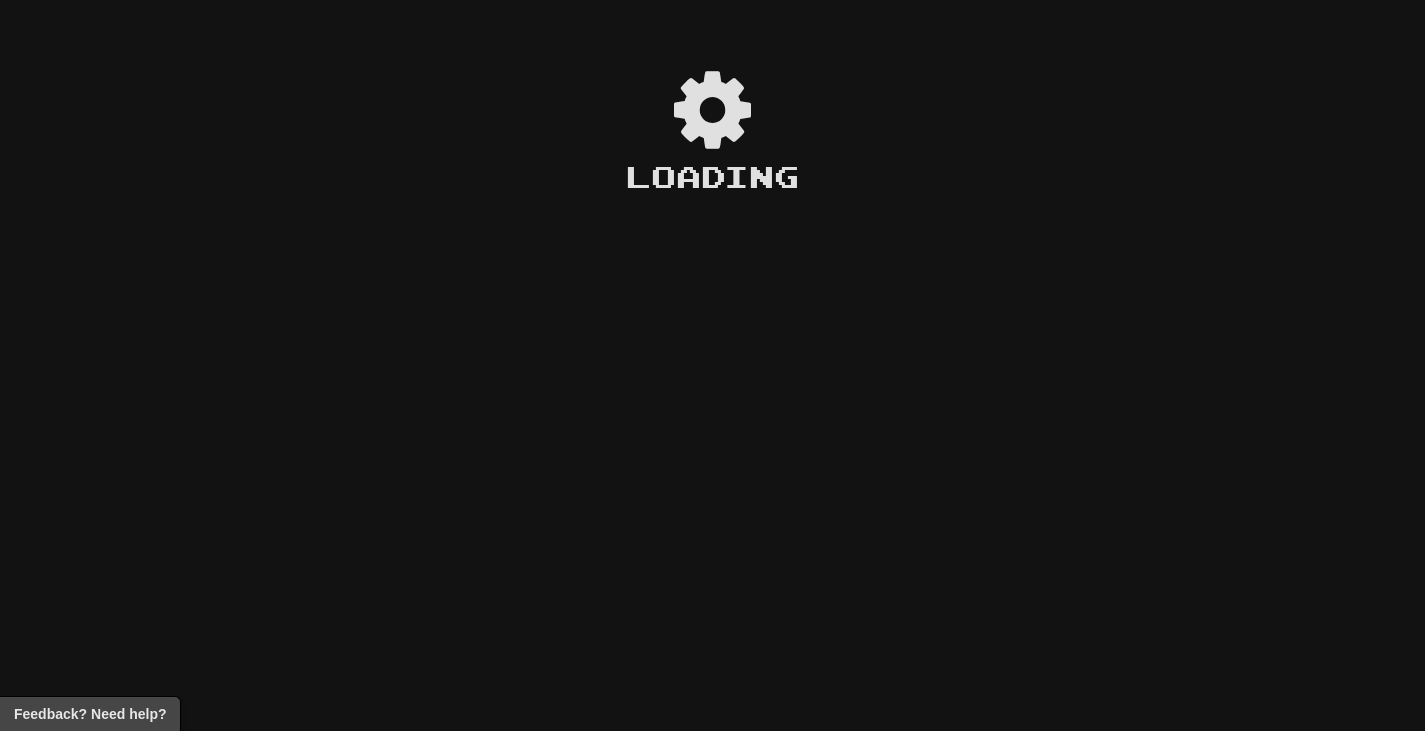 scroll, scrollTop: 0, scrollLeft: 0, axis: both 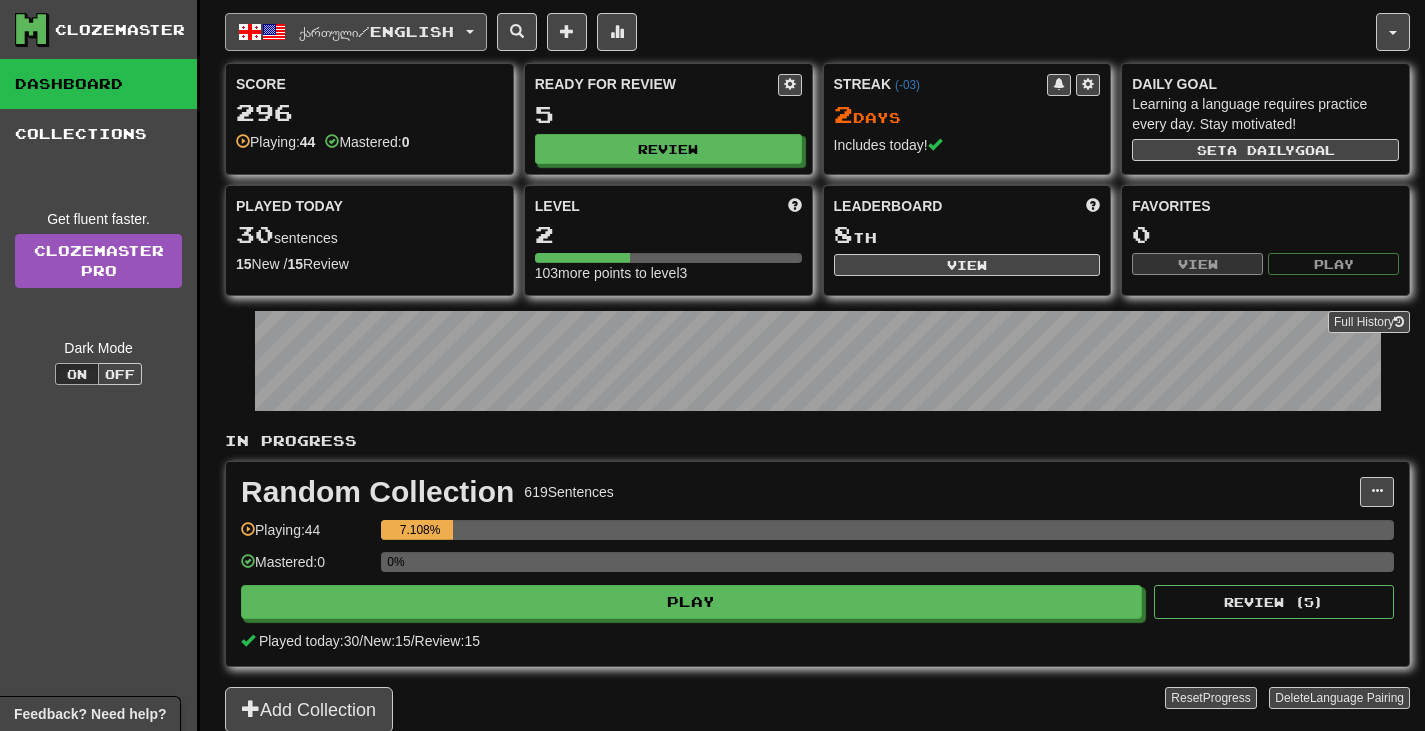 click on "ქართული  /  English" 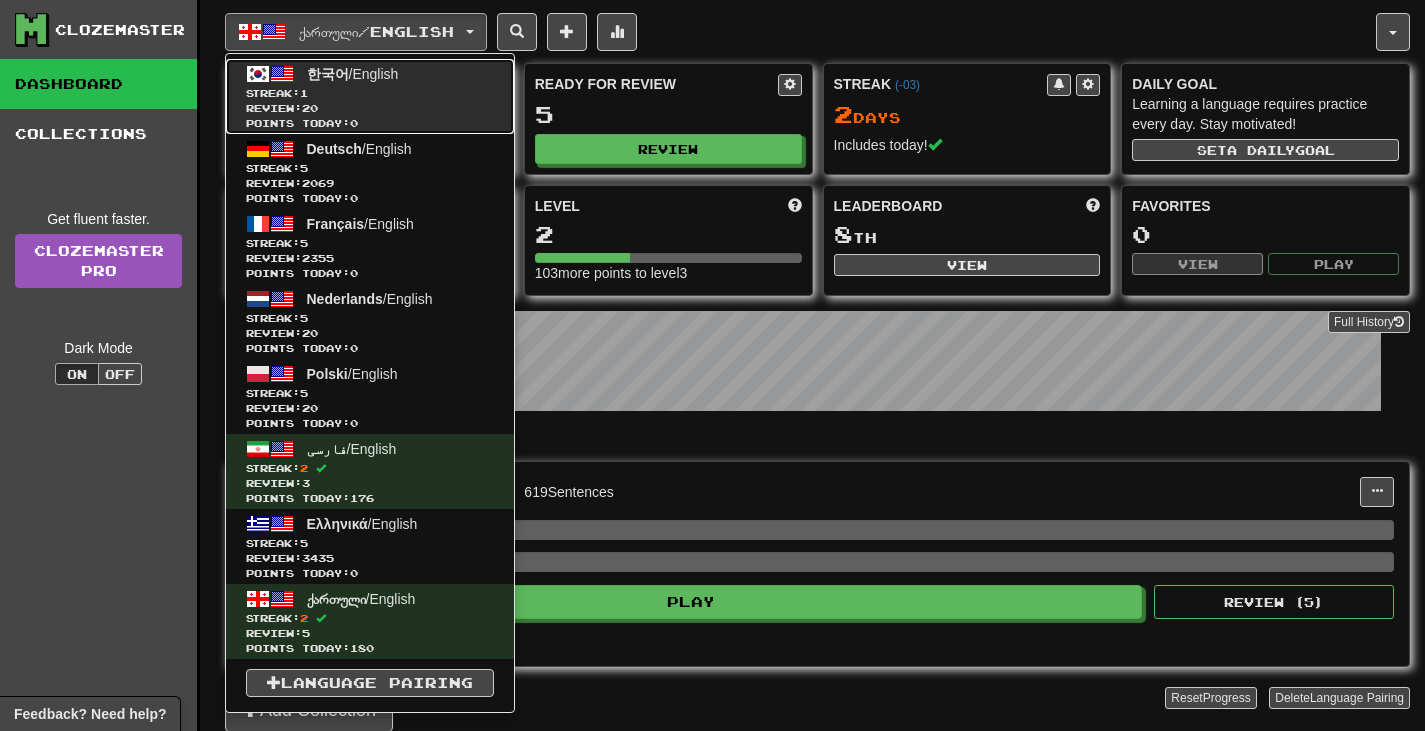 click on "Review:  20" 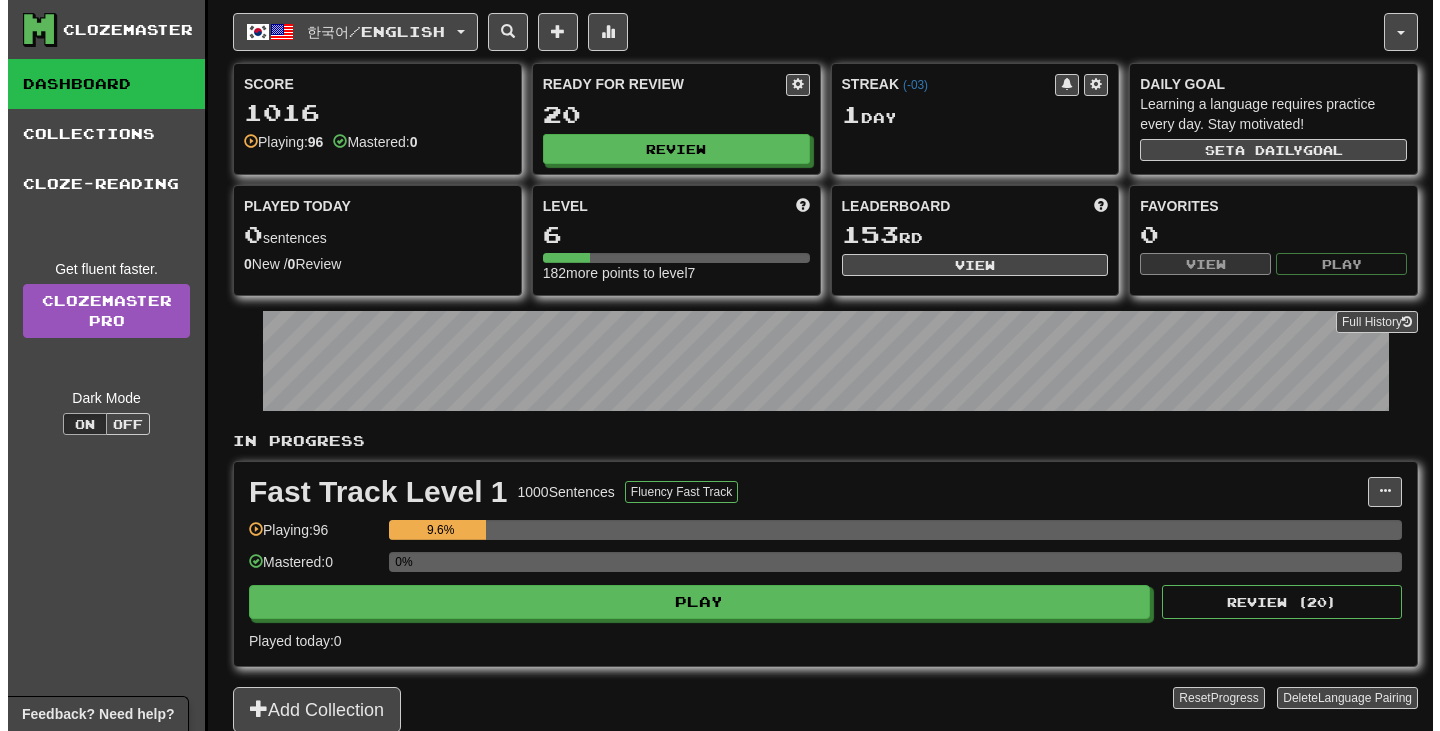 scroll, scrollTop: 0, scrollLeft: 0, axis: both 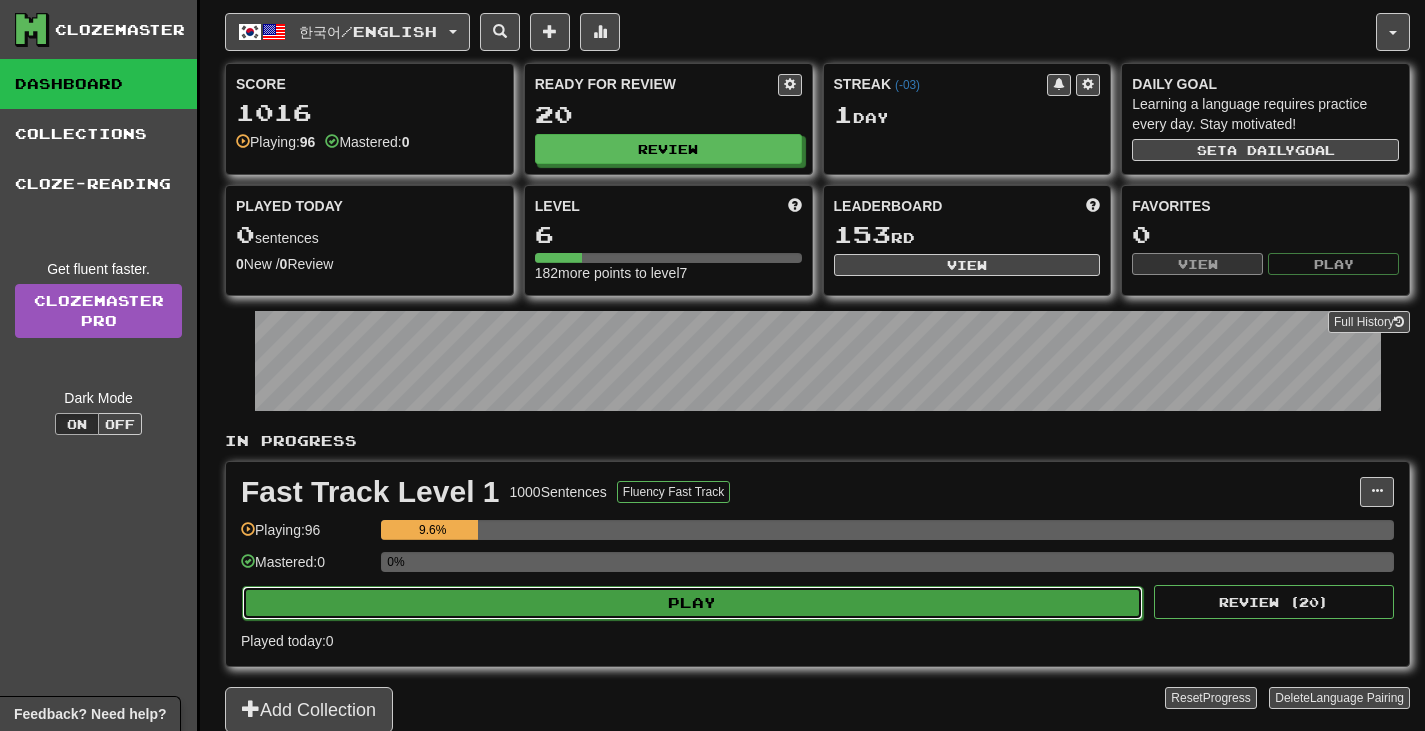 click on "Play" at bounding box center (692, 603) 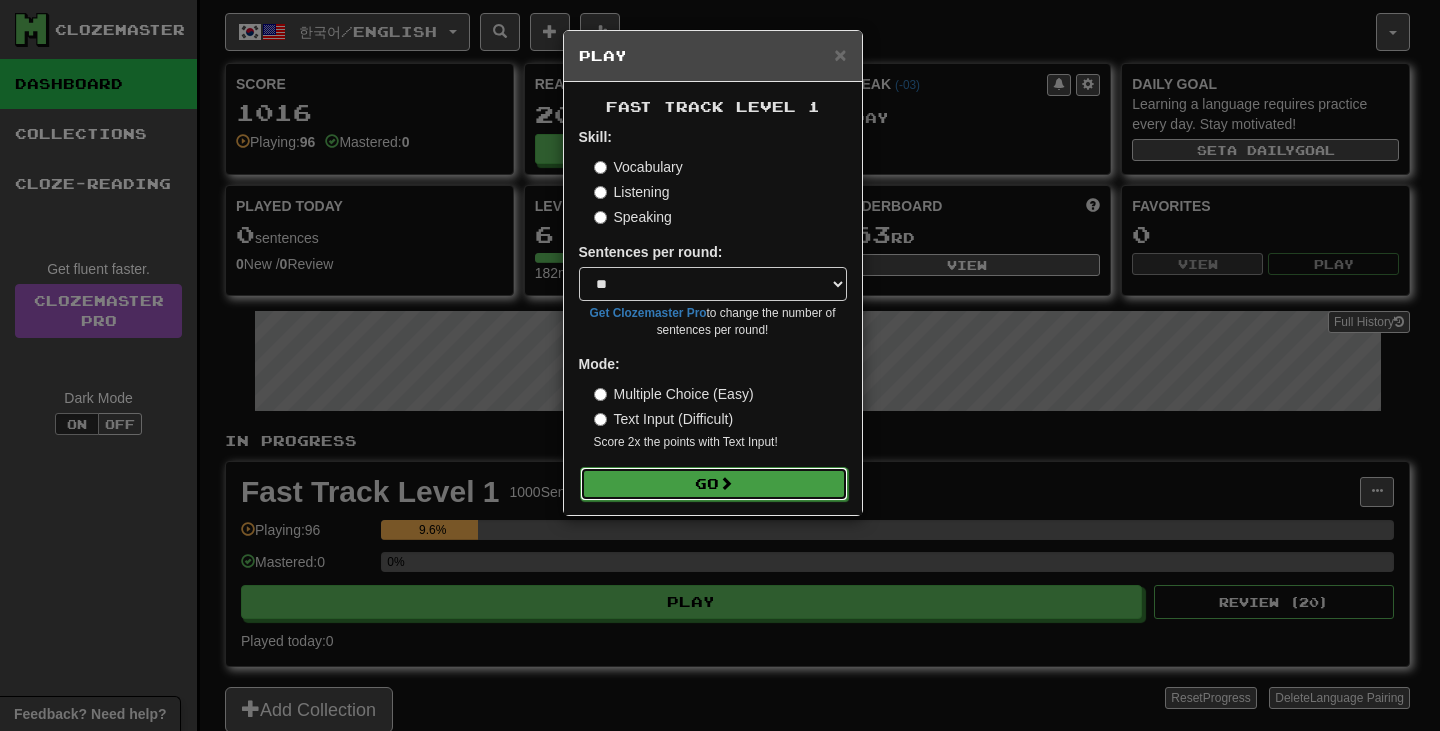 click on "Go" at bounding box center (714, 484) 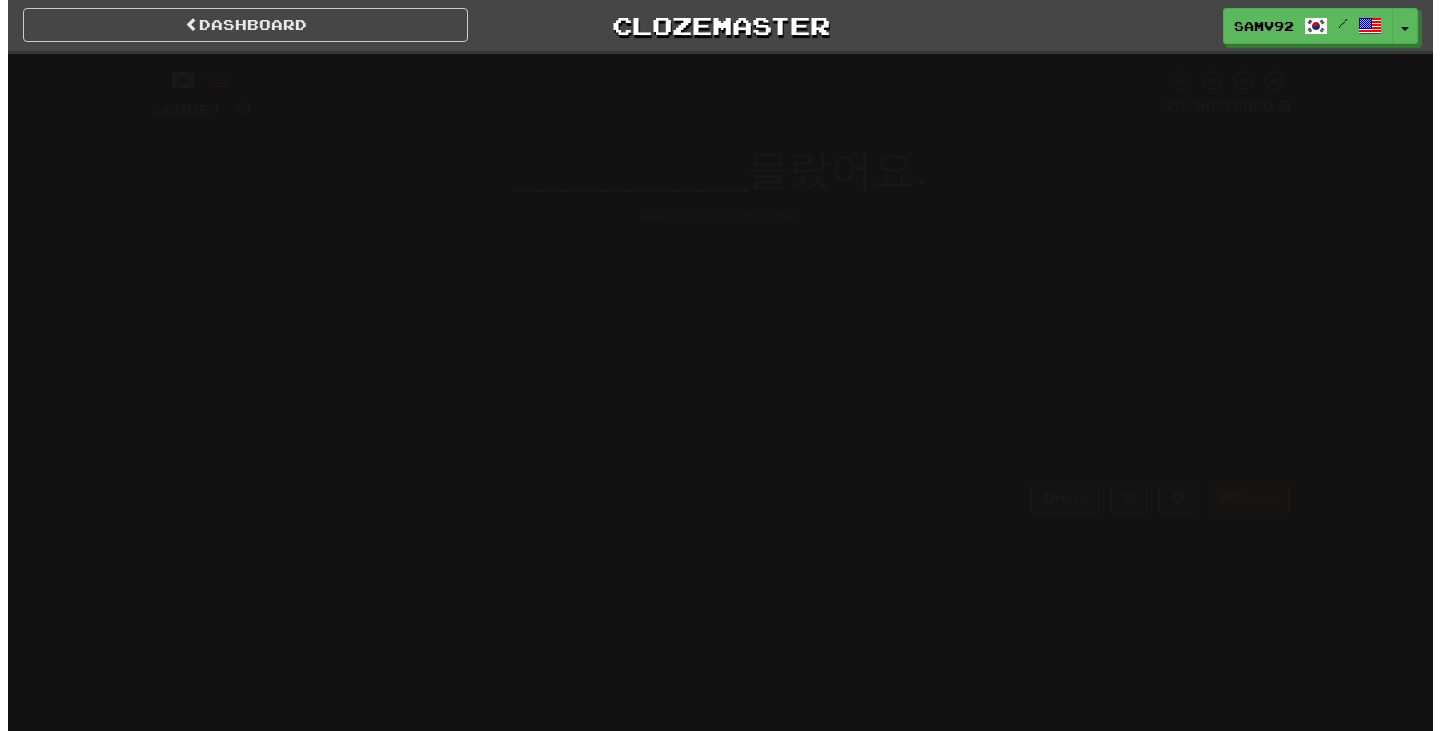 scroll, scrollTop: 0, scrollLeft: 0, axis: both 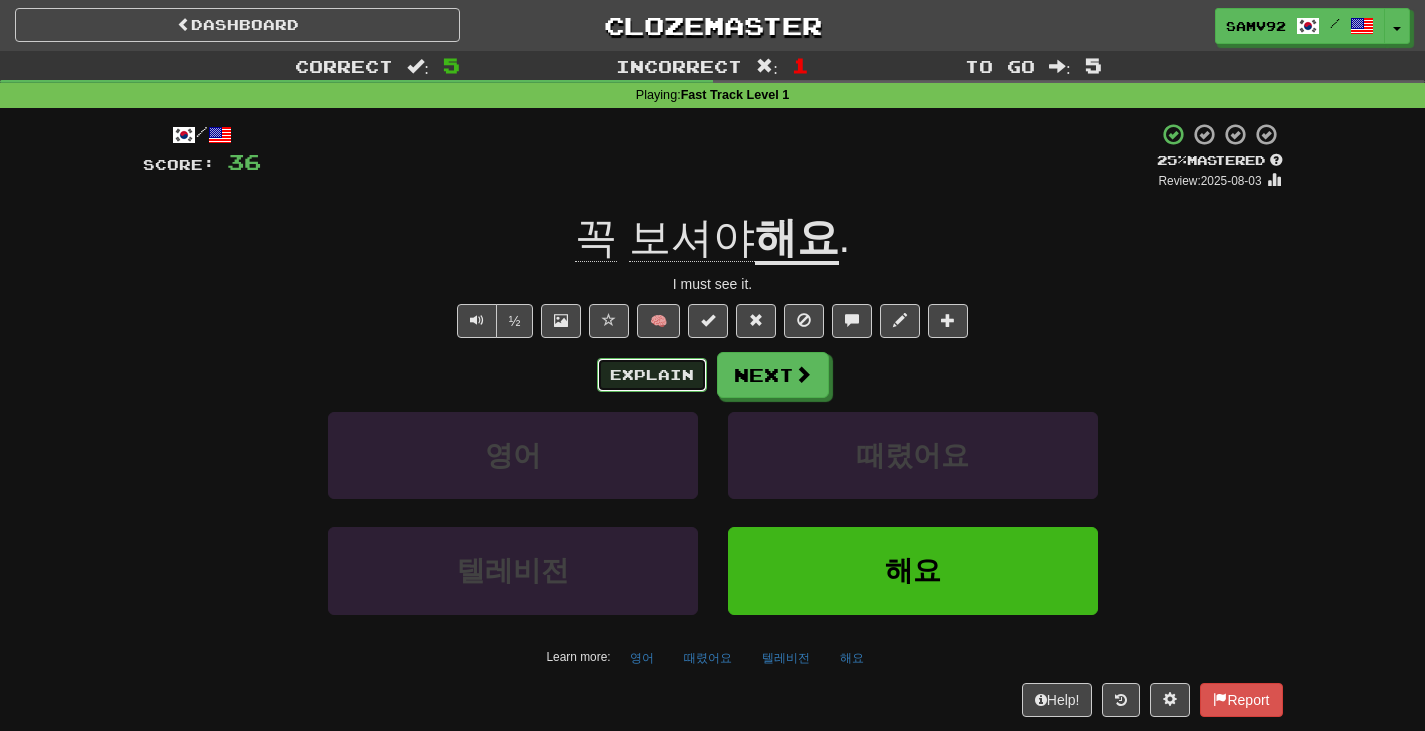click on "Explain" at bounding box center [652, 375] 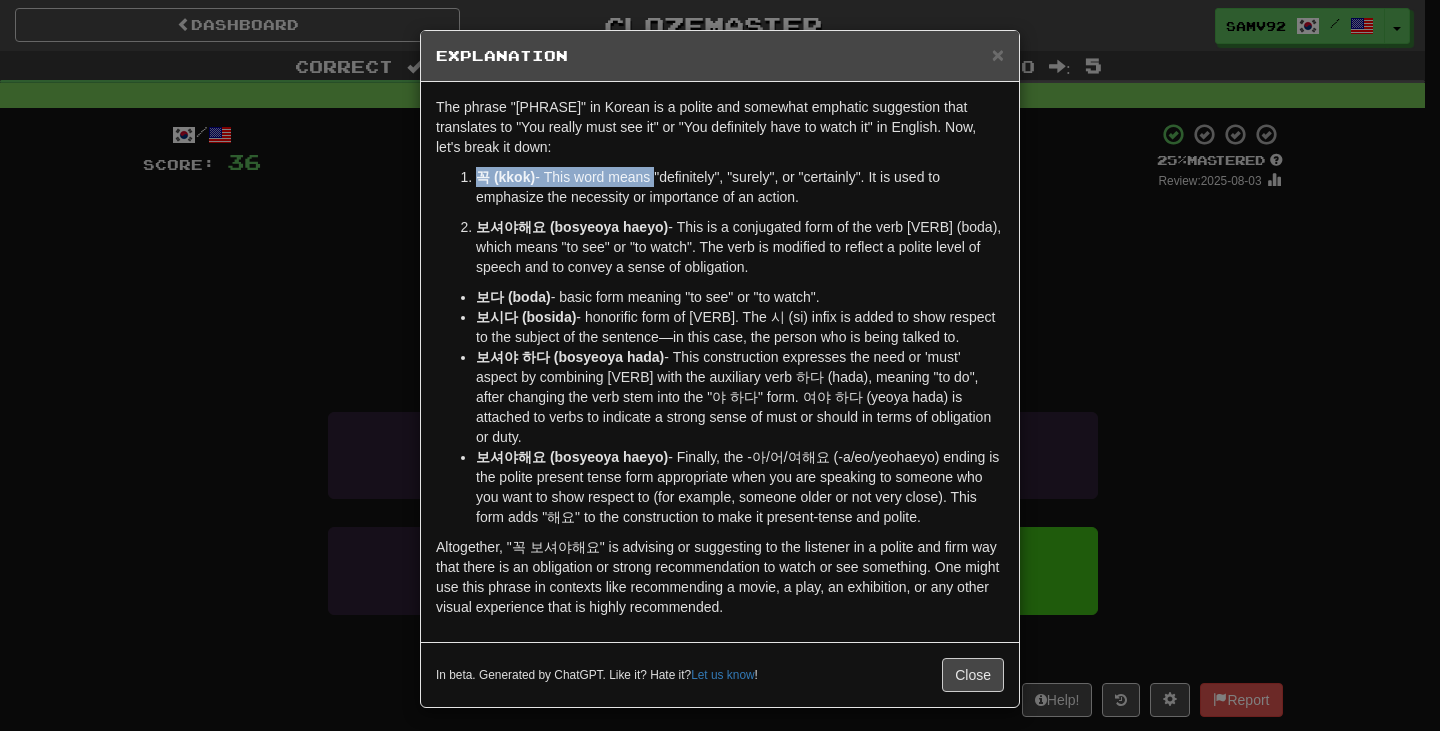 drag, startPoint x: 503, startPoint y: 178, endPoint x: 691, endPoint y: 174, distance: 188.04254 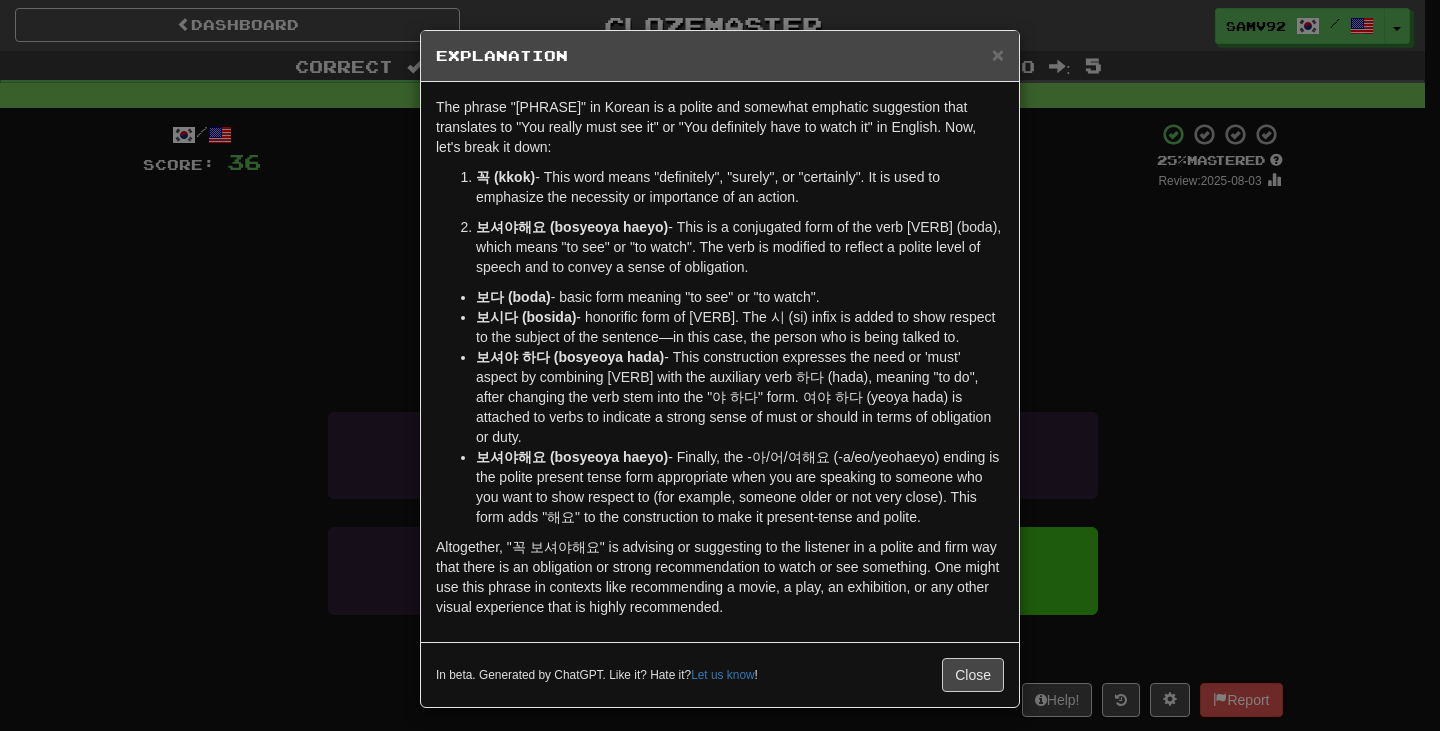 drag, startPoint x: 693, startPoint y: 174, endPoint x: 714, endPoint y: 199, distance: 32.649654 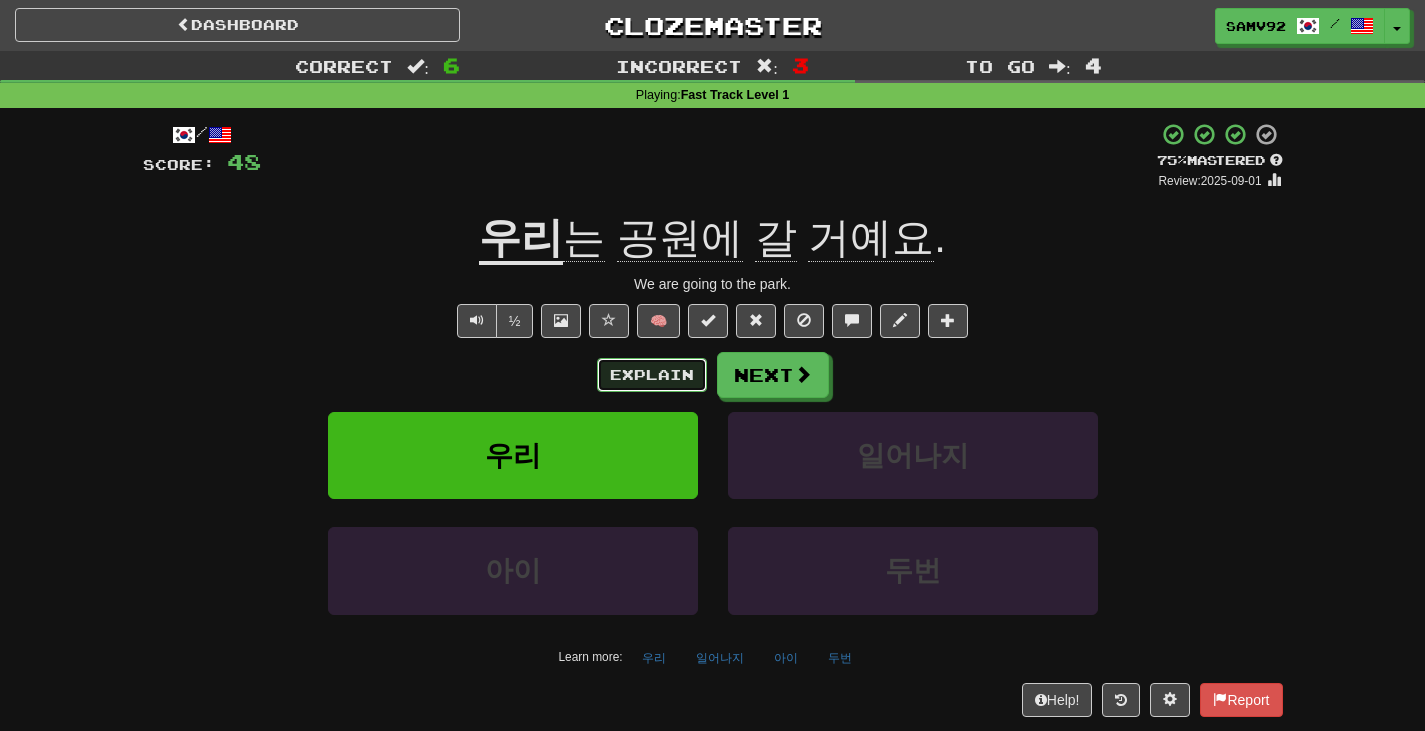 click on "Explain" at bounding box center [652, 375] 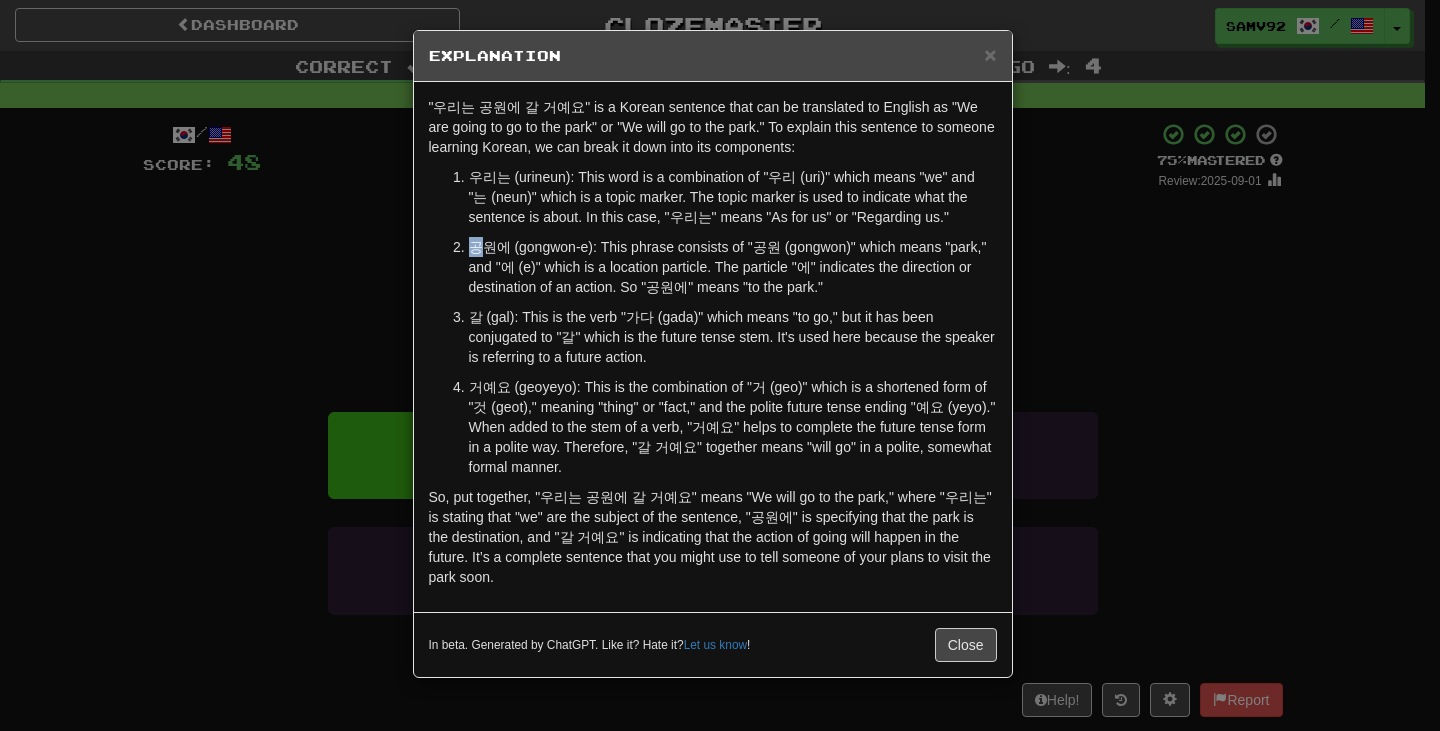 click on "공원에 (gongwon-e): This phrase consists of "공원 (gongwon)" which means "park," and "에 (e)" which is a location particle. The particle "에" indicates the direction or destination of an action. So "공원에" means "to the park."" at bounding box center [733, 267] 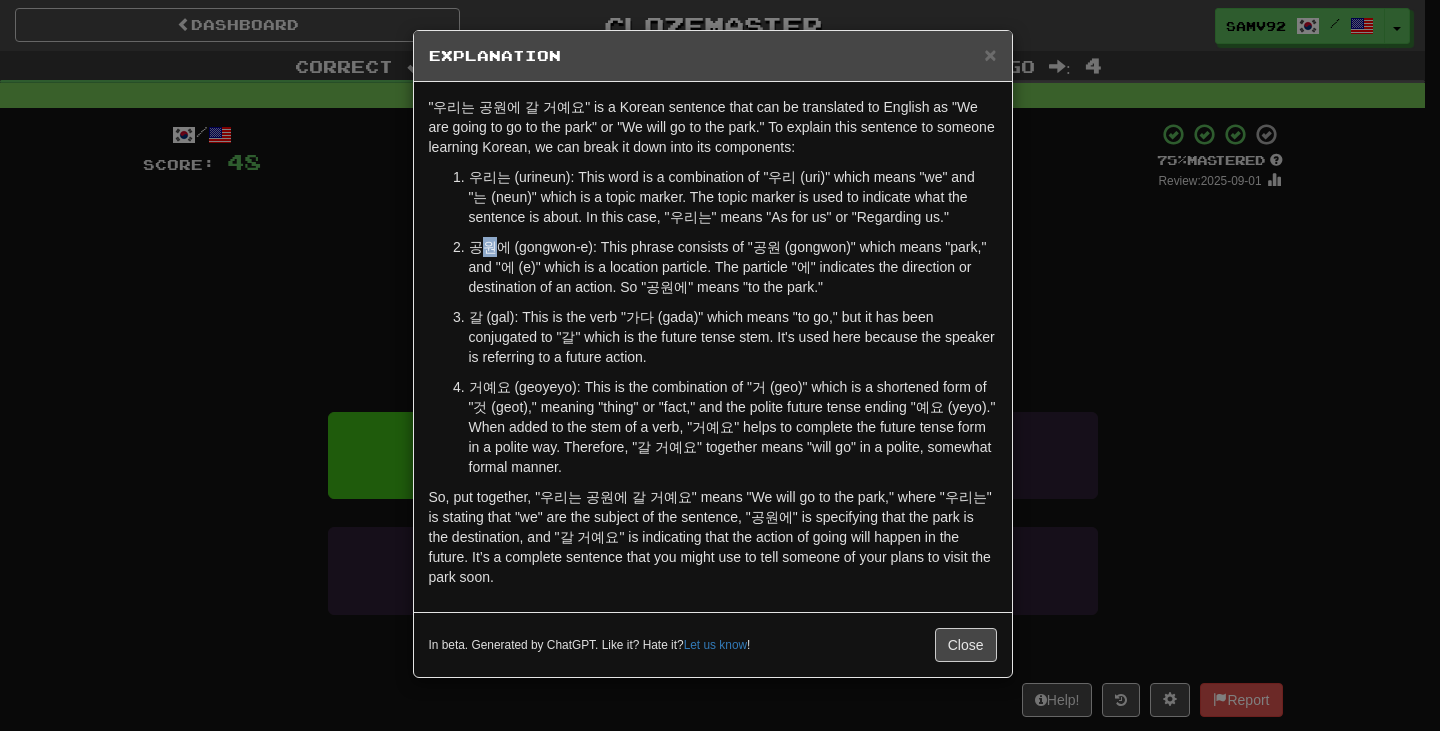 click on "공원에 (gongwon-e): This phrase consists of "공원 (gongwon)" which means "park," and "에 (e)" which is a location particle. The particle "에" indicates the direction or destination of an action. So "공원에" means "to the park."" at bounding box center (733, 267) 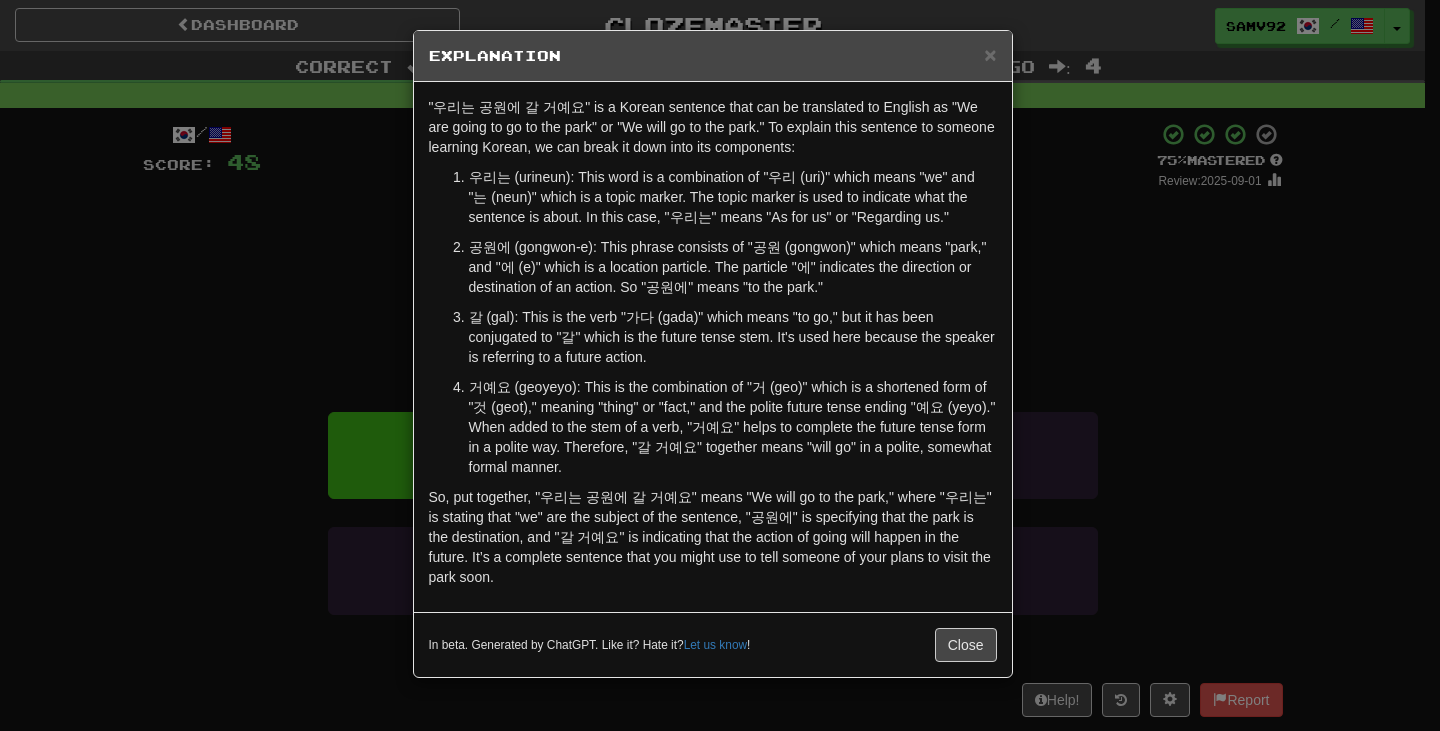 click on "× Explanation "우리는 공원에 갈 거예요" is a Korean sentence that can be translated to English as "We are going to go to the park" or "We will go to the park." To explain this sentence to someone learning Korean, we can break it down into its components:
우리는 (urineun): This word is a combination of "우리 (uri)" which means "we" and "는 (neun)" which is a topic marker. The topic marker is used to indicate what the sentence is about. In this case, "우리는" means "As for us" or "Regarding us."
공원에 (gongwon-e): This phrase consists of "공원 (gongwon)" which means "park," and "에 (e)" which is a location particle. The particle "에" indicates the direction or destination of an action. So "공원에" means "to the park."
갈 (gal): This is the verb "가다 (gada)" which means "to go," but it has been conjugated to "갈" which is the future tense stem. It's used here because the speaker is referring to a future action.
Let us know ! Close" at bounding box center (720, 365) 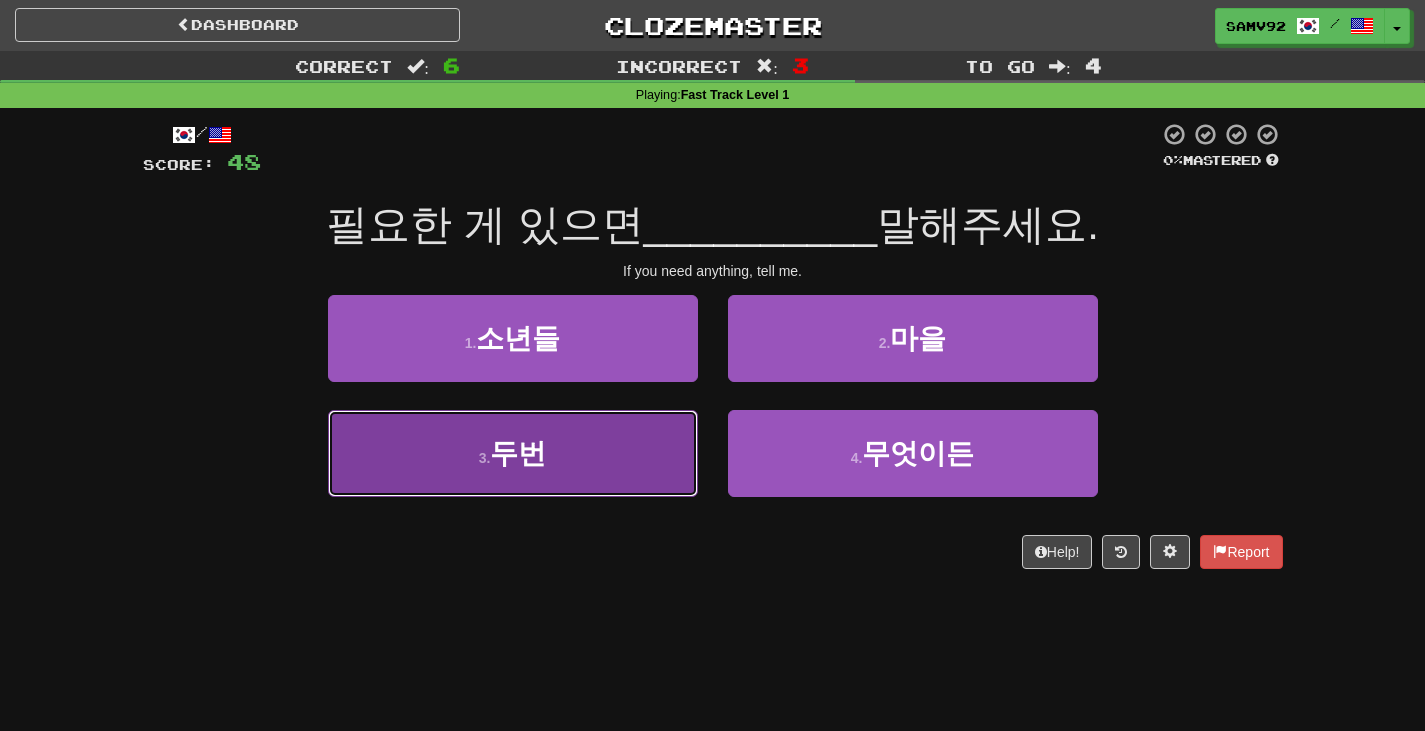 click on "3 .  두번" at bounding box center [513, 453] 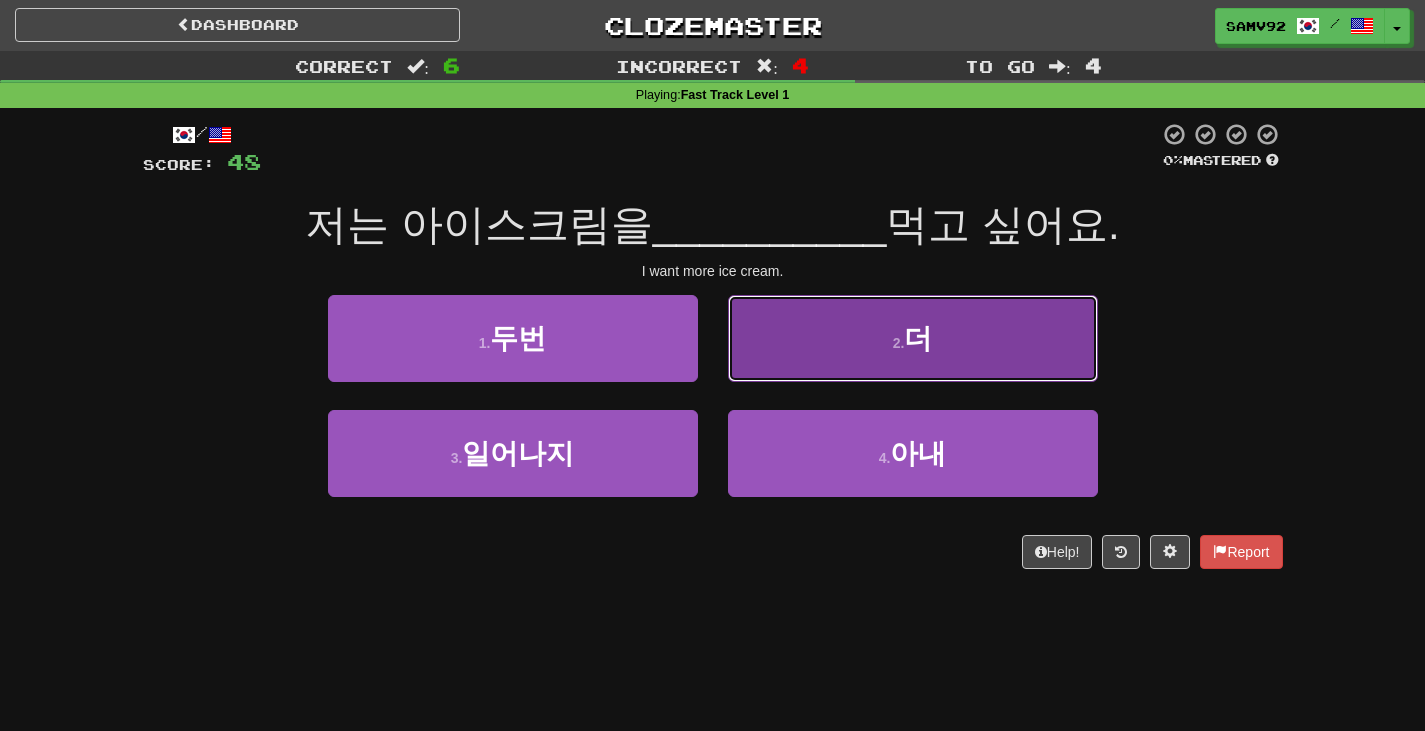 click on "2 .  더" at bounding box center [913, 338] 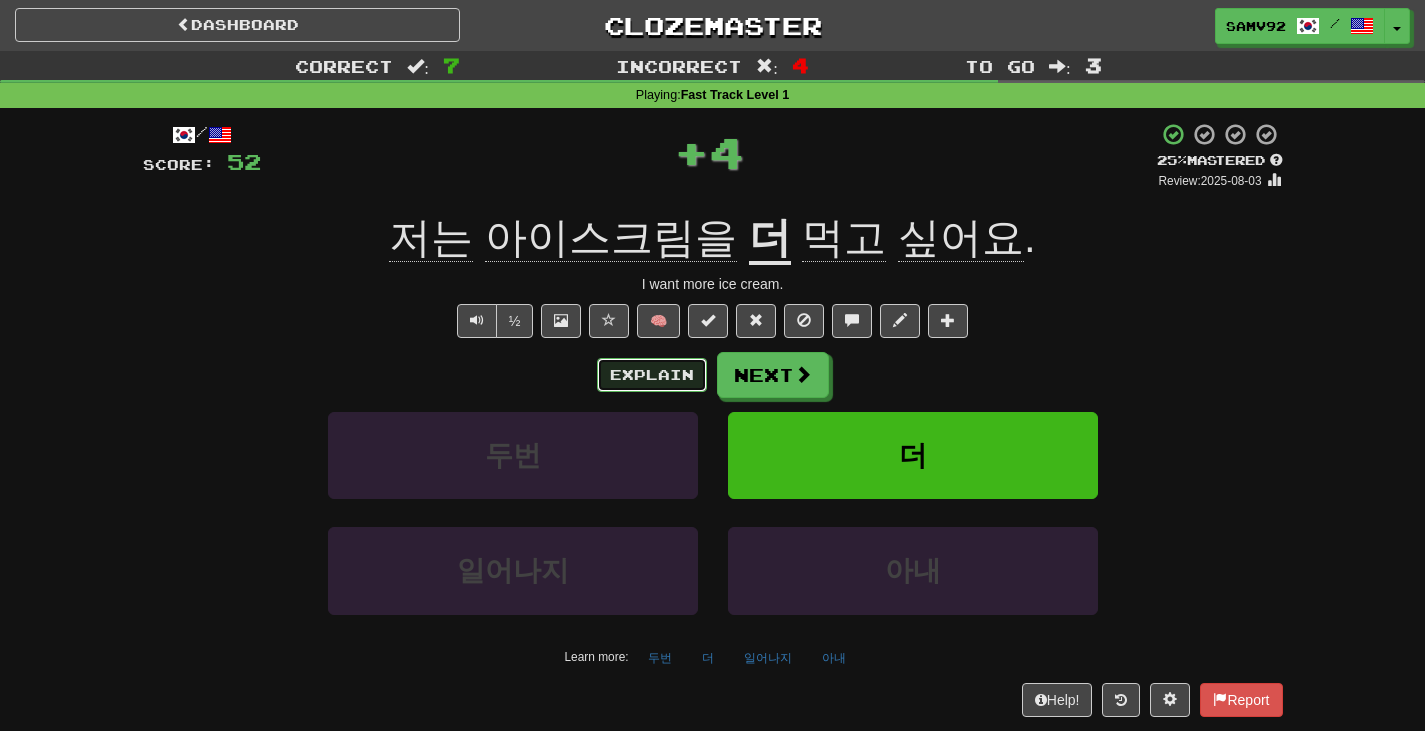 click on "Explain" at bounding box center [652, 375] 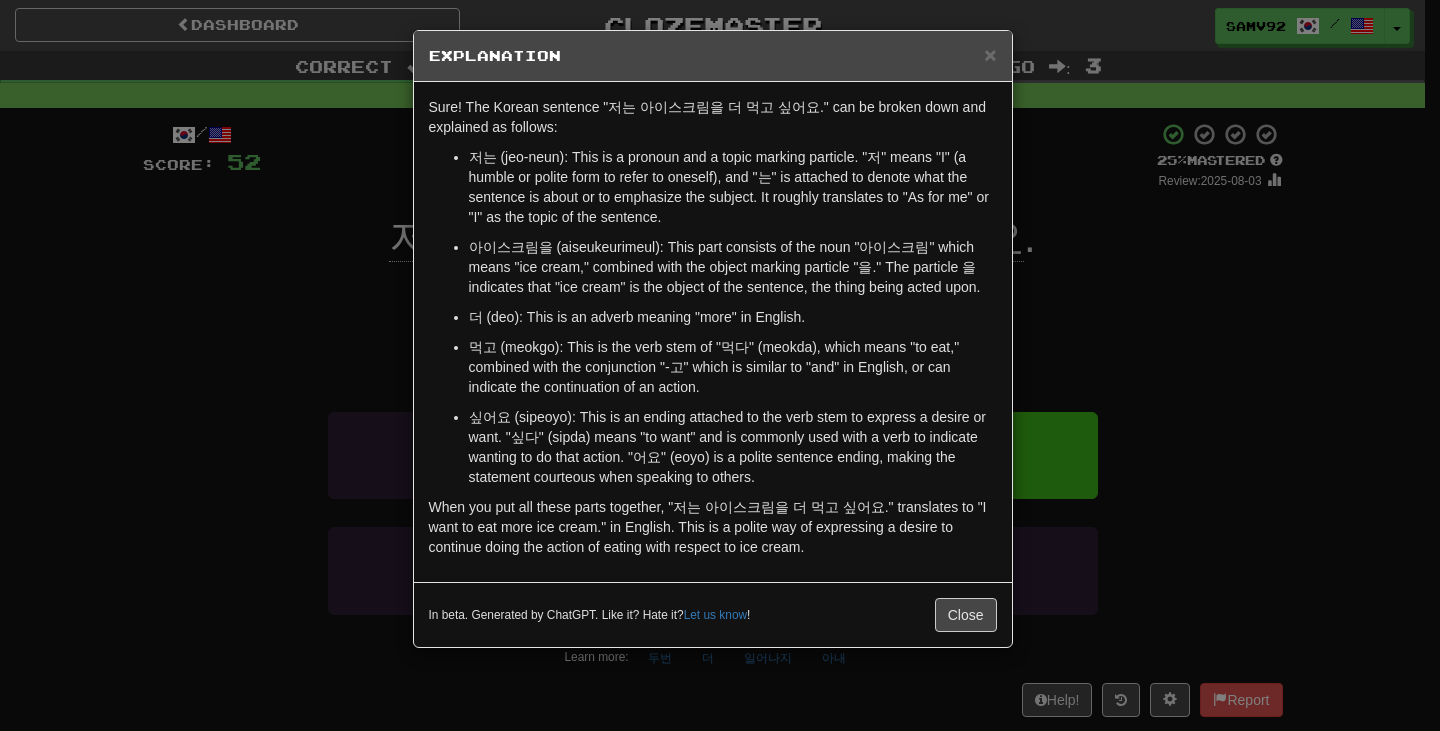 click on "× Explanation Sure! The Korean sentence "저는 아이스크림을 더 먹고 싶어요." can be broken down and explained as follows:
저는 (jeo-neun): This is a pronoun and a topic marking particle. "저" means "I" (a humble or polite form to refer to oneself), and "는" is attached to denote what the sentence is about or to emphasize the subject. It roughly translates to "As for me" or "I" as the topic of the sentence.
아이스크림을 (aiseukeurimeul): This part consists of the noun "아이스크림" which means "ice cream," combined with the object marking particle "을." The particle 을 indicates that "ice cream" is the object of the sentence, the thing being acted upon.
더 (deo): This is an adverb meaning "more" in English.
먹고 (meokgo): This is the verb stem of "먹다" (meokda), which means "to eat," combined with the conjunction "-고" which is similar to "and" in English, or can indicate the continuation of an action.
Let us know ! Close" at bounding box center [720, 365] 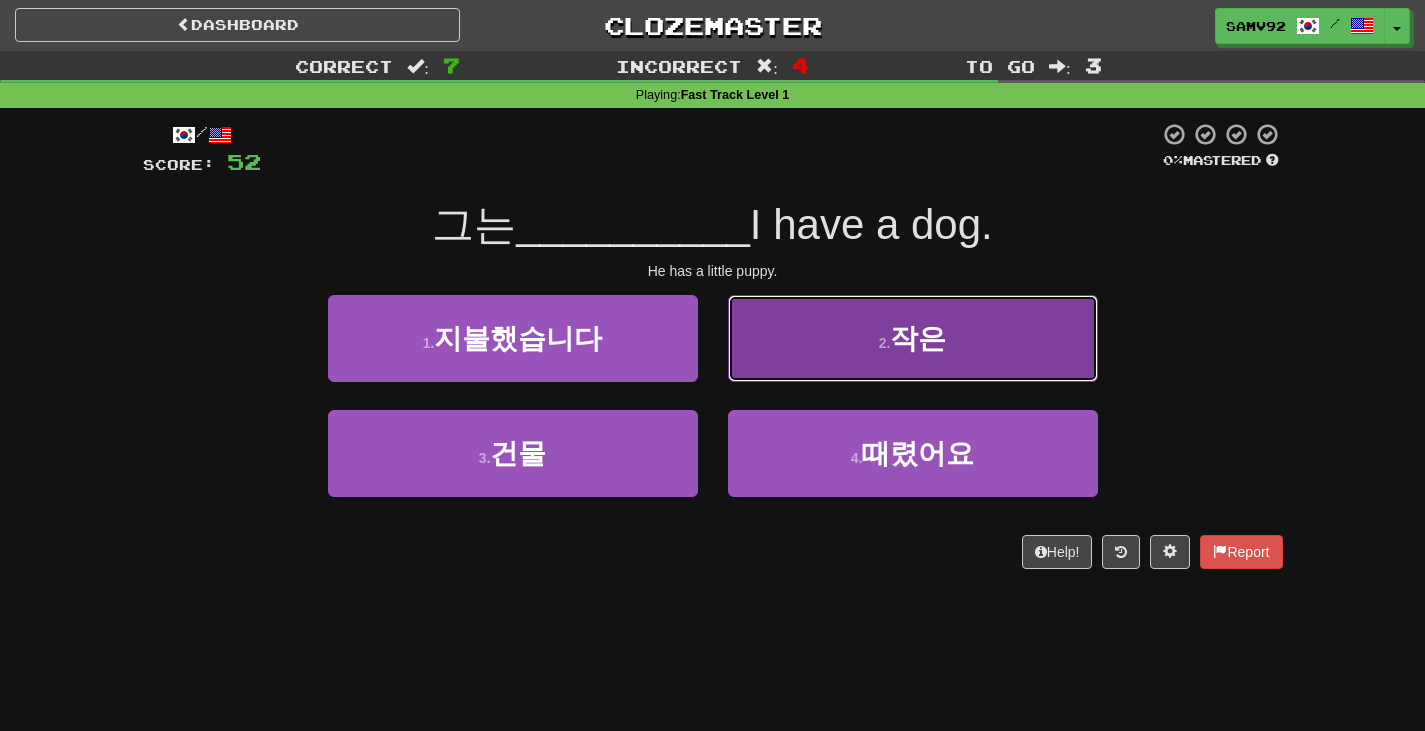 click on "2 .  작은" at bounding box center (913, 338) 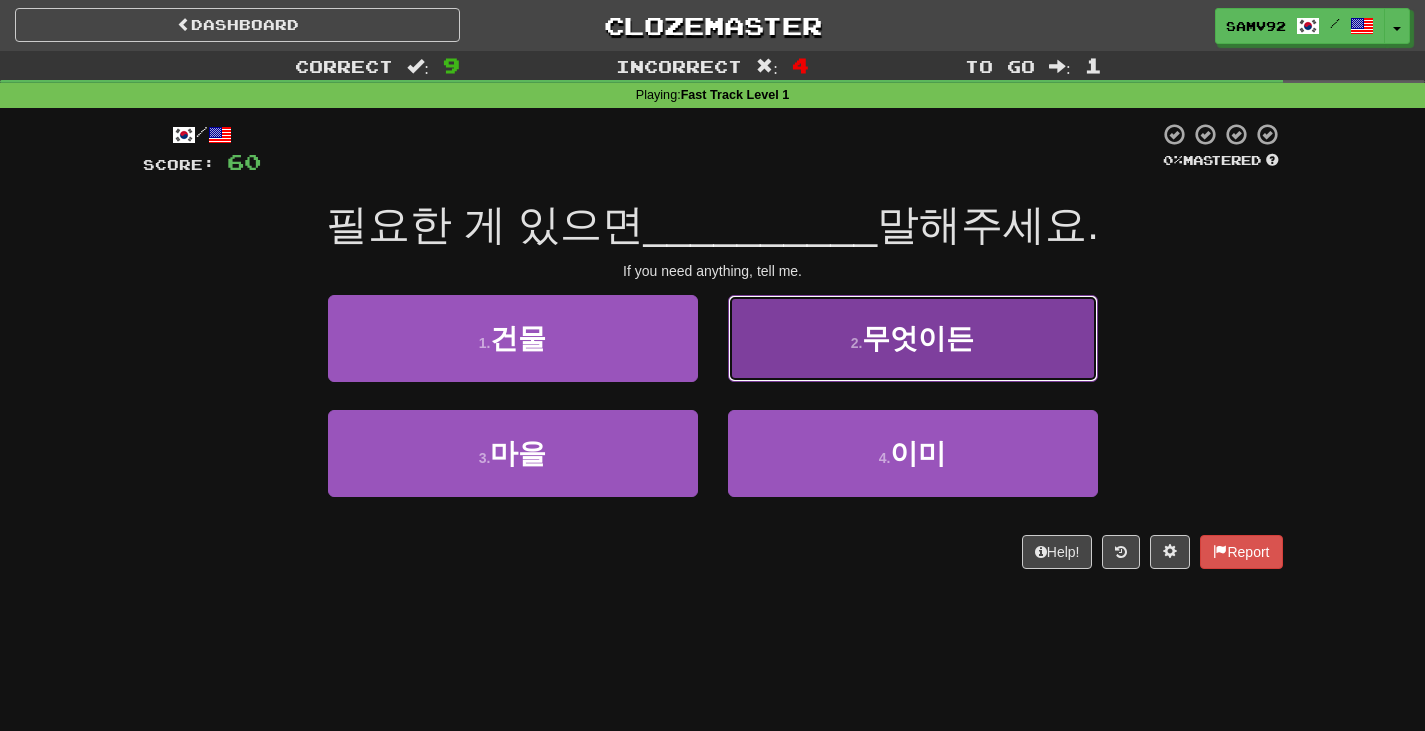 click on "2 .  무엇이든" at bounding box center [913, 338] 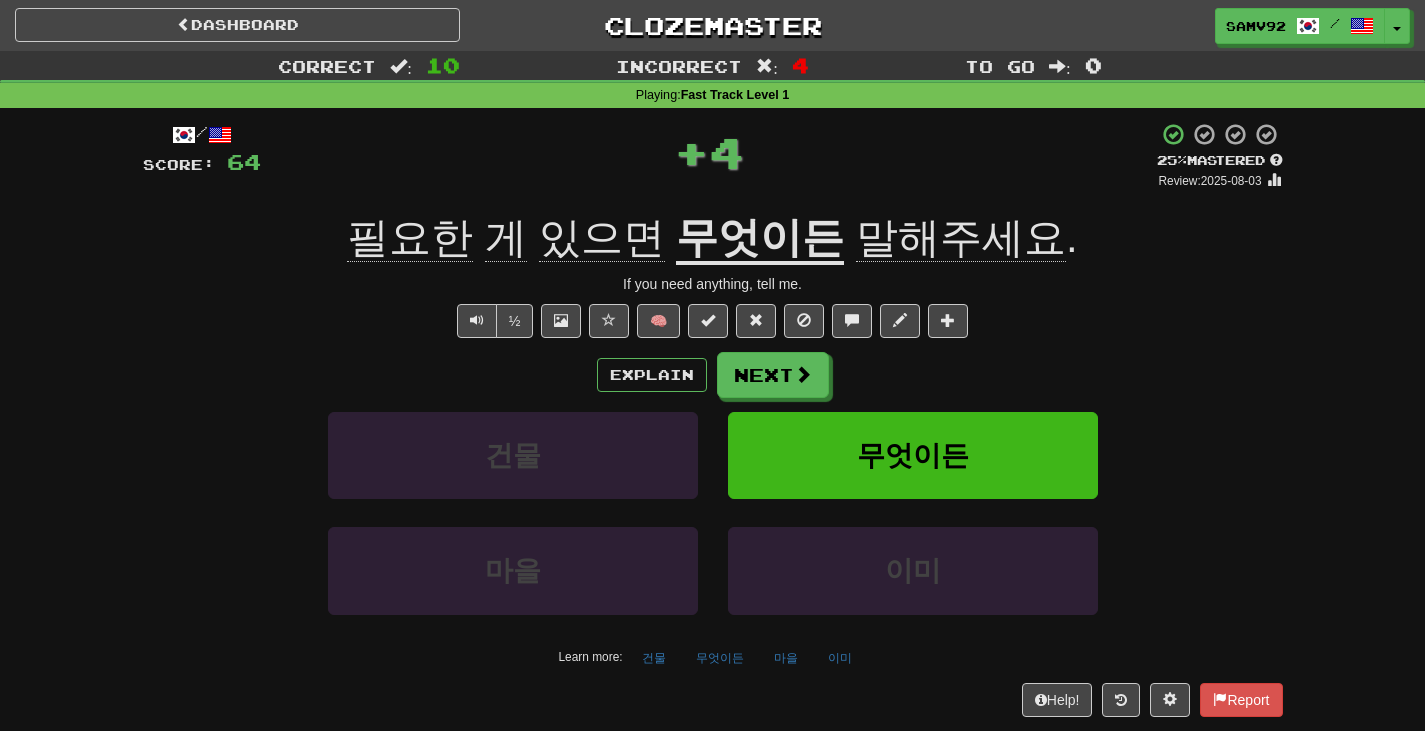 click on "무엇이든" at bounding box center [760, 239] 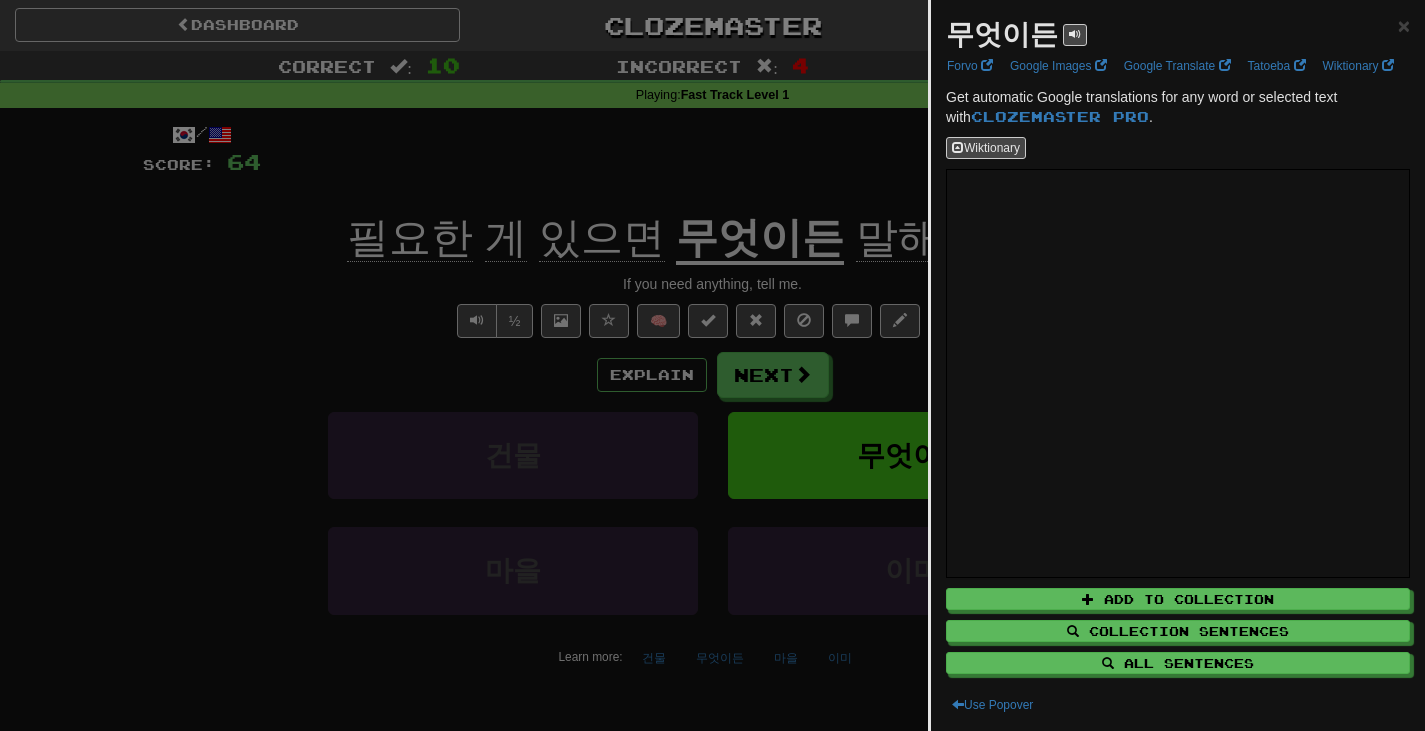 click at bounding box center [712, 365] 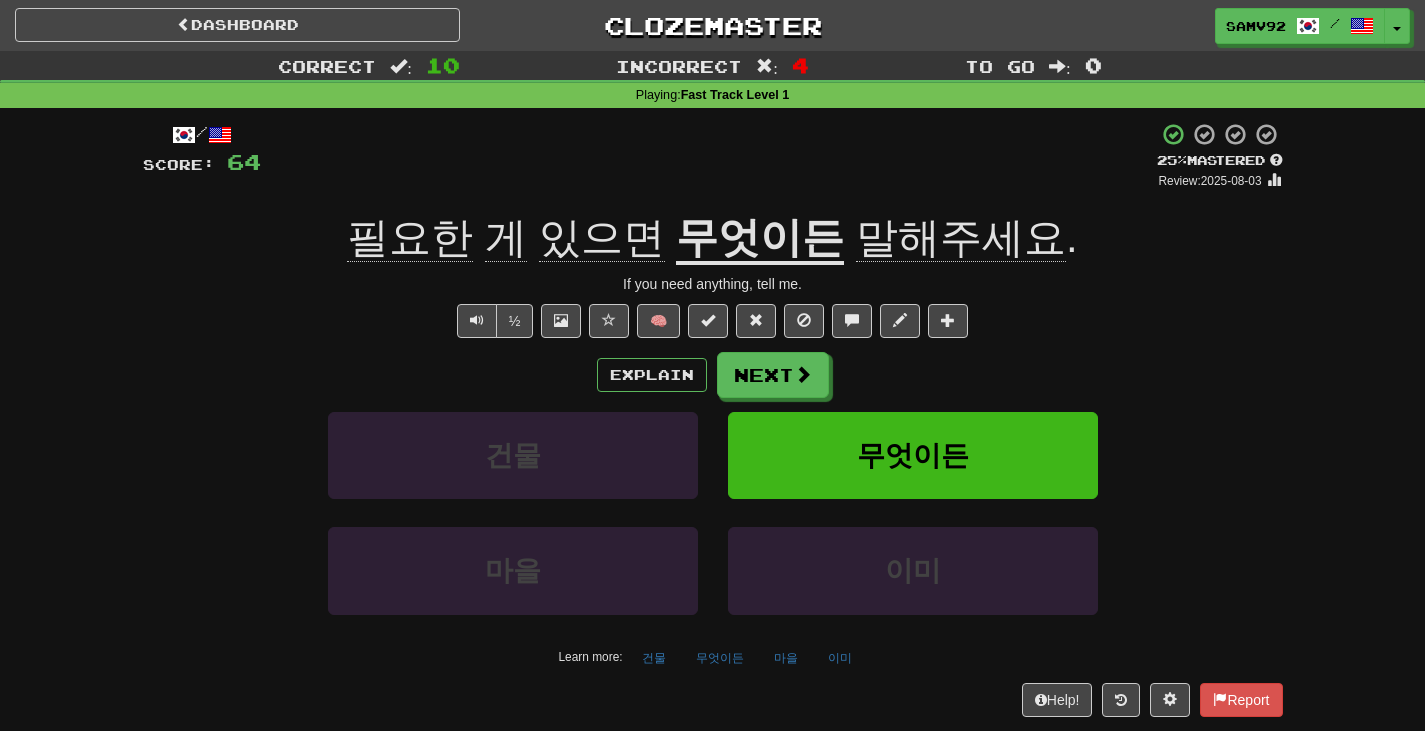 click on "무엇이든" at bounding box center [760, 239] 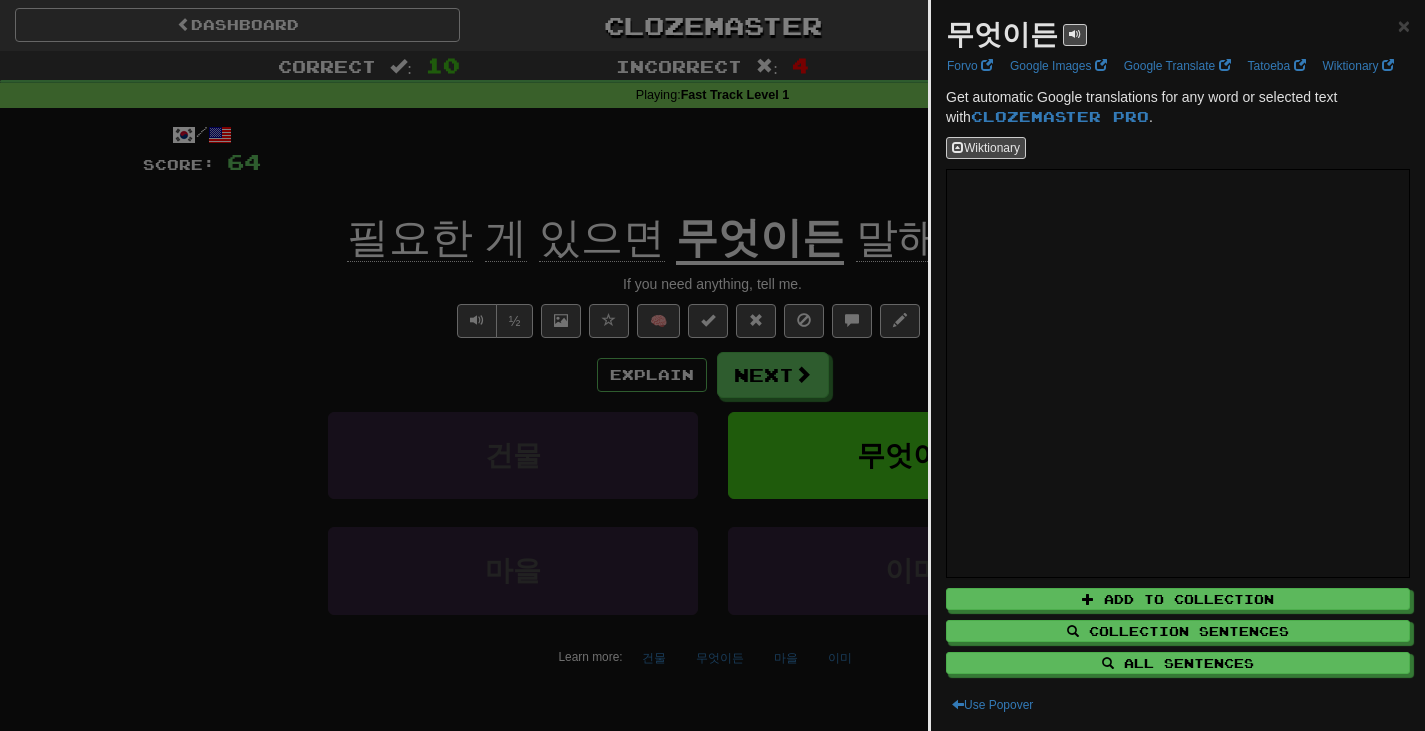 click at bounding box center [712, 365] 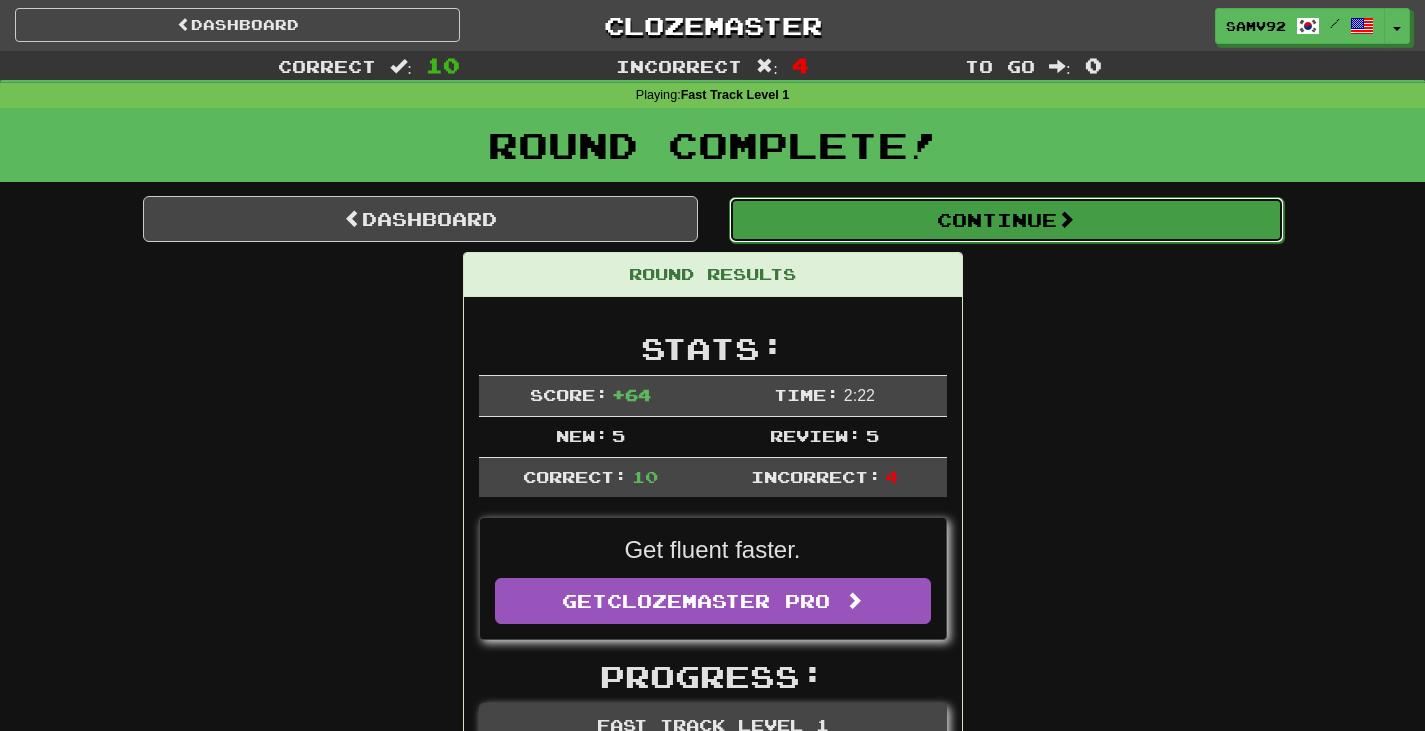 click on "Continue" at bounding box center [1006, 220] 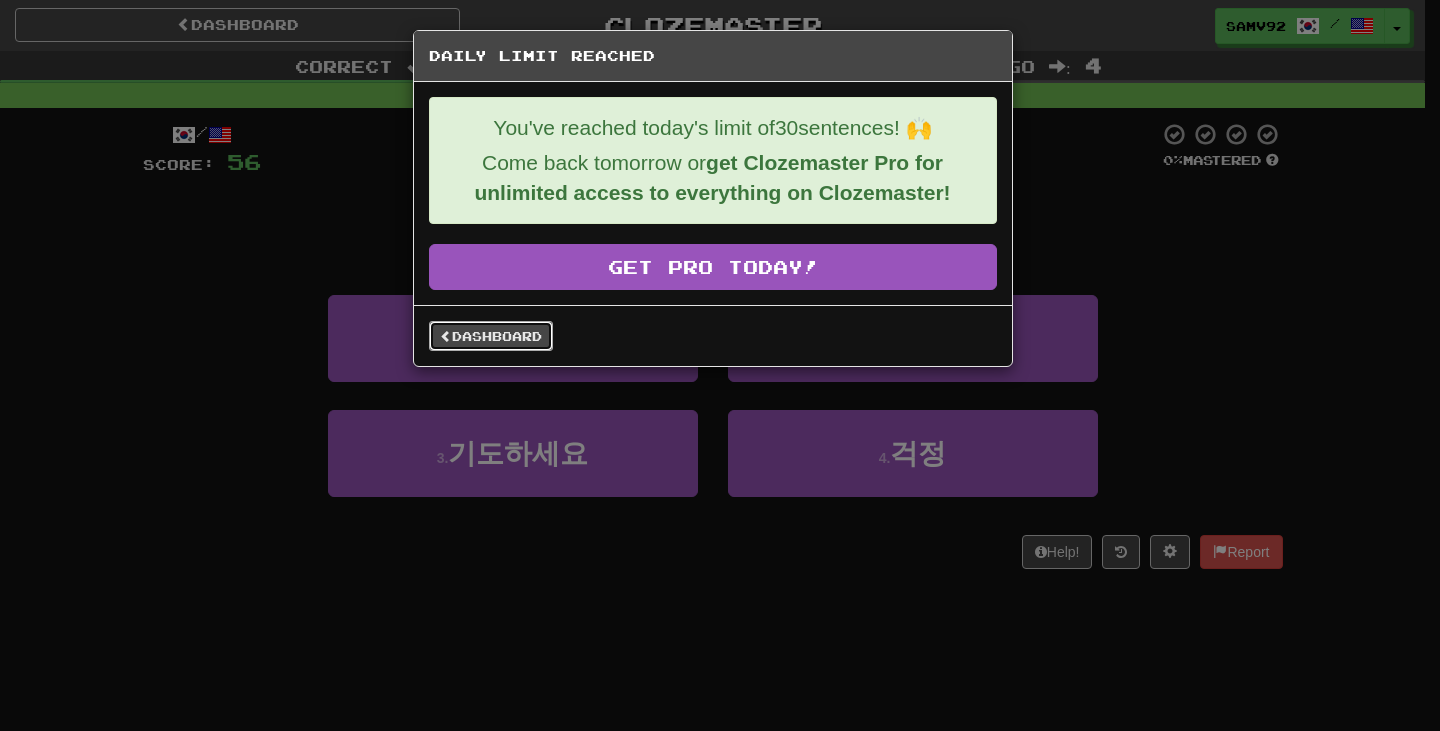 click on "Dashboard" at bounding box center [491, 336] 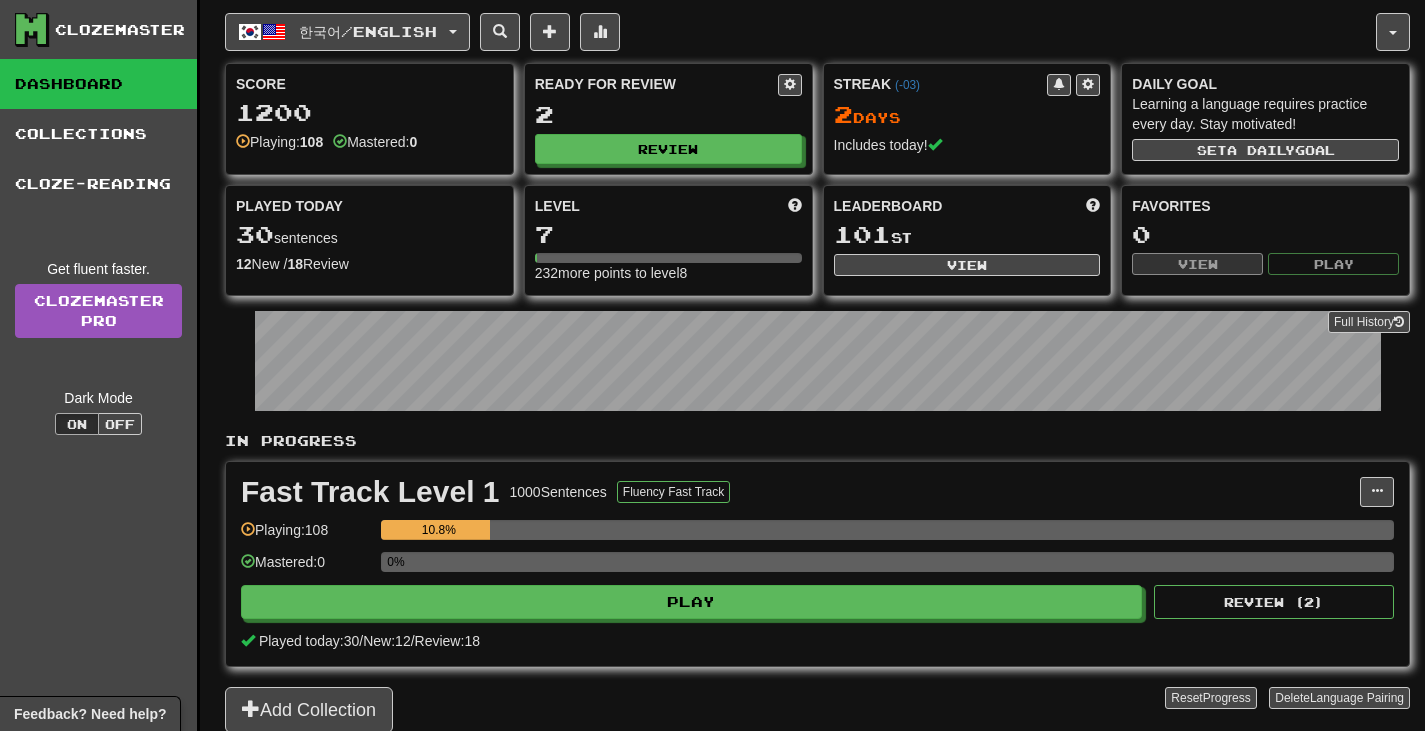 scroll, scrollTop: 0, scrollLeft: 0, axis: both 